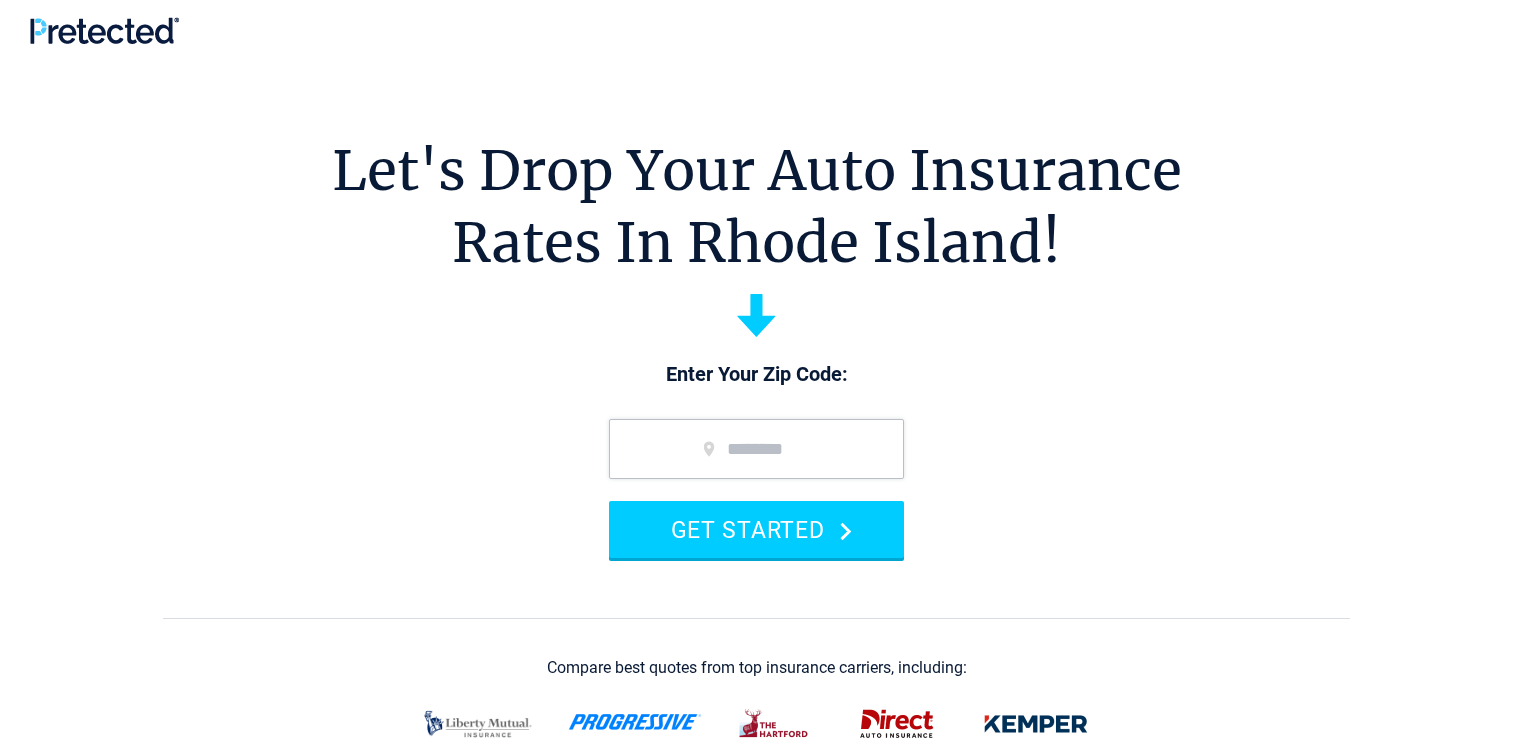 scroll, scrollTop: 0, scrollLeft: 0, axis: both 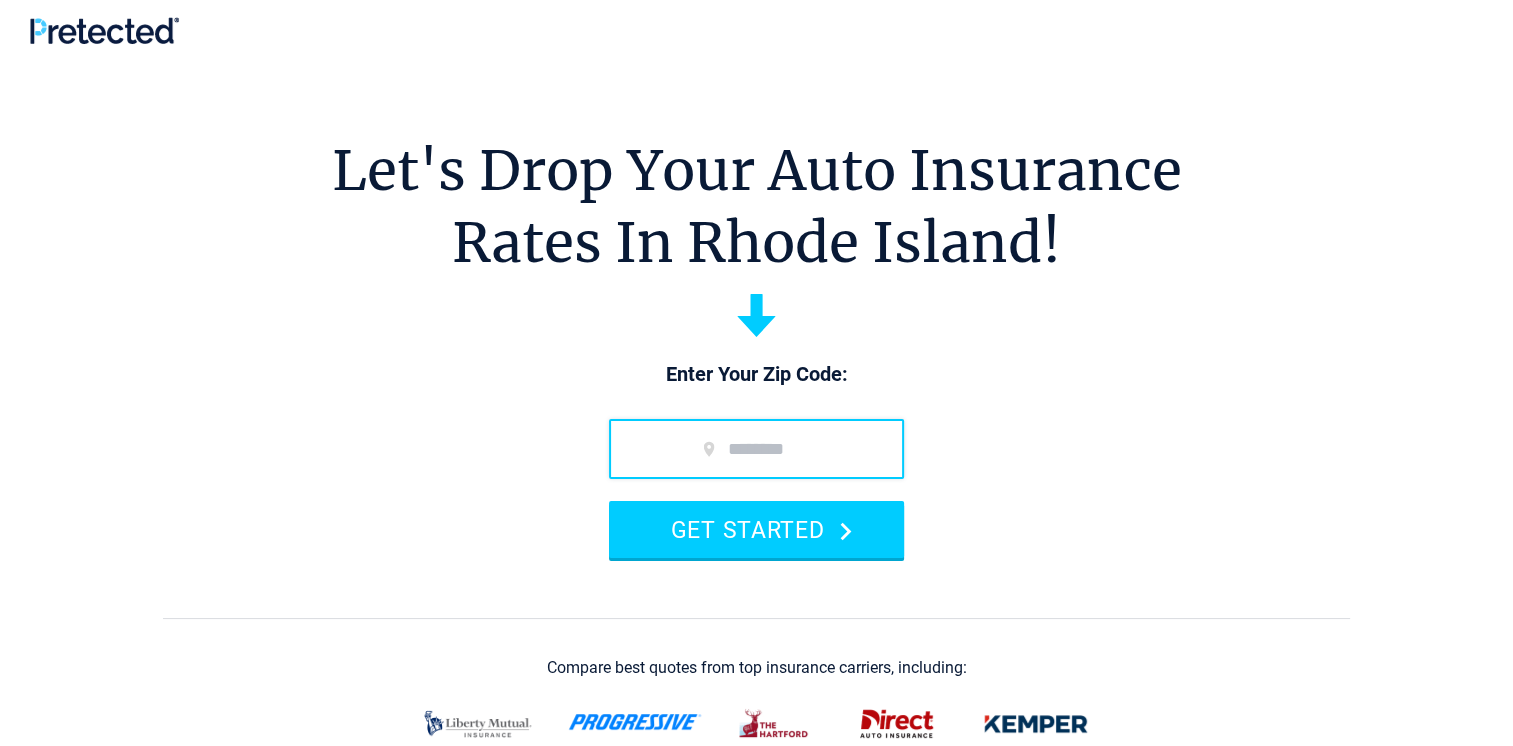 click at bounding box center [756, 449] 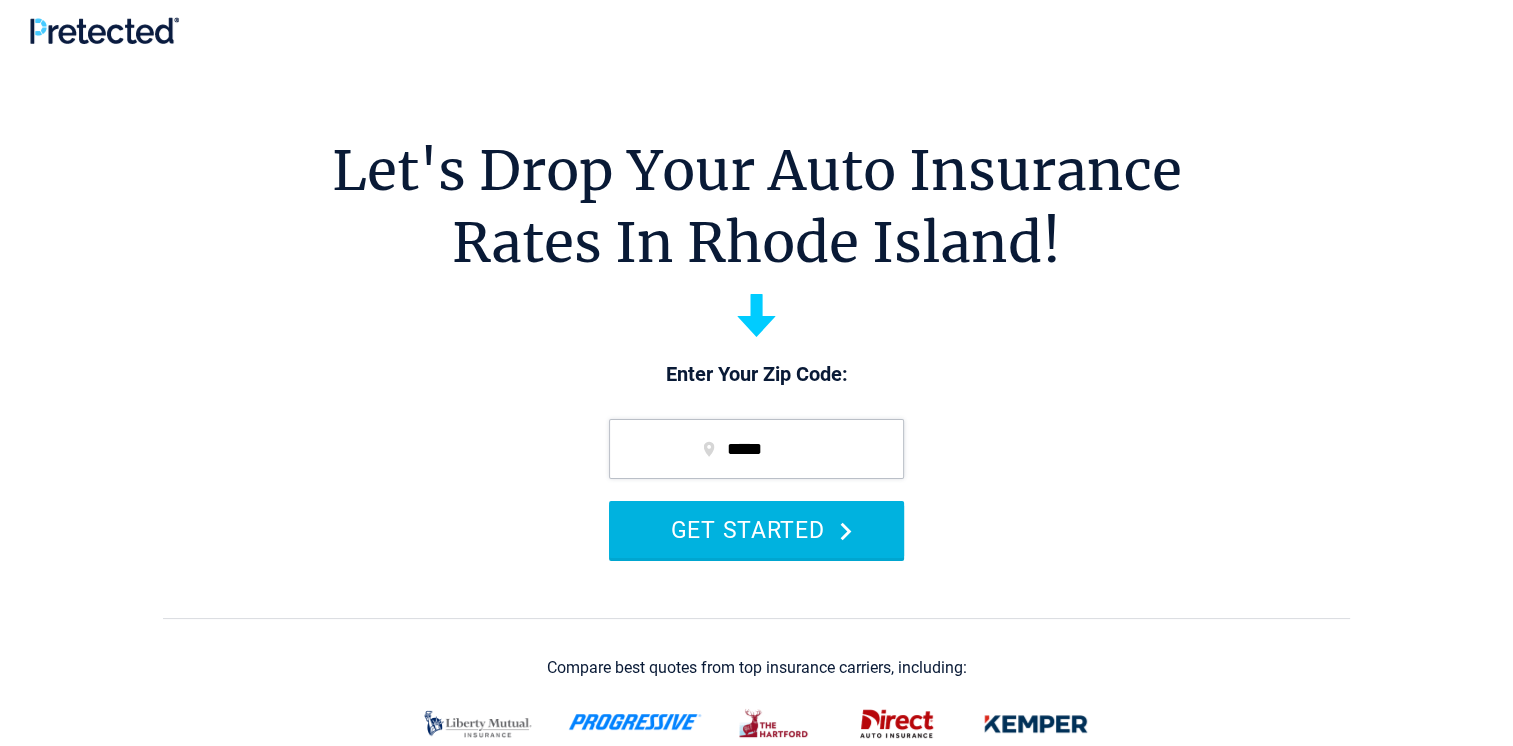 click on "GET STARTED" at bounding box center [756, 529] 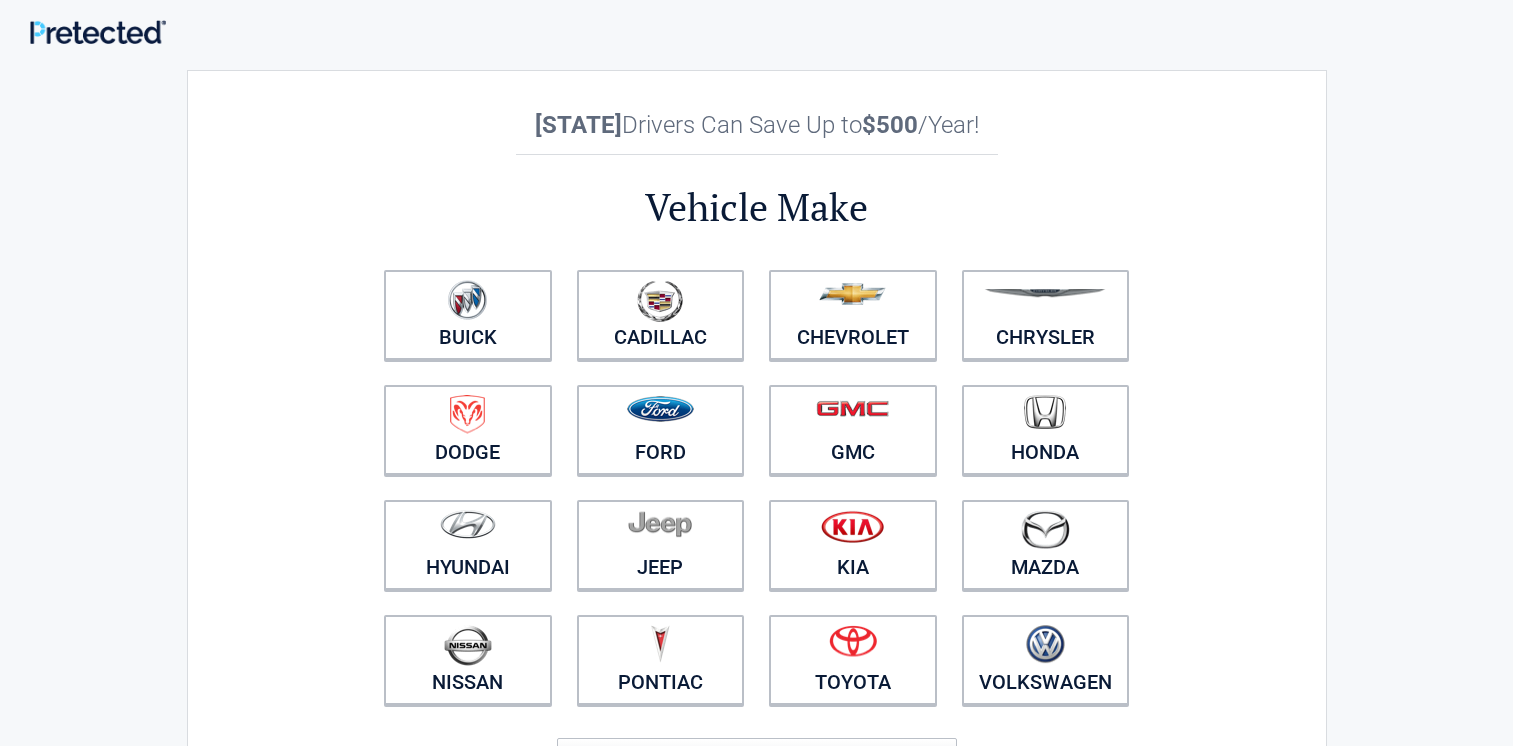 scroll, scrollTop: 0, scrollLeft: 0, axis: both 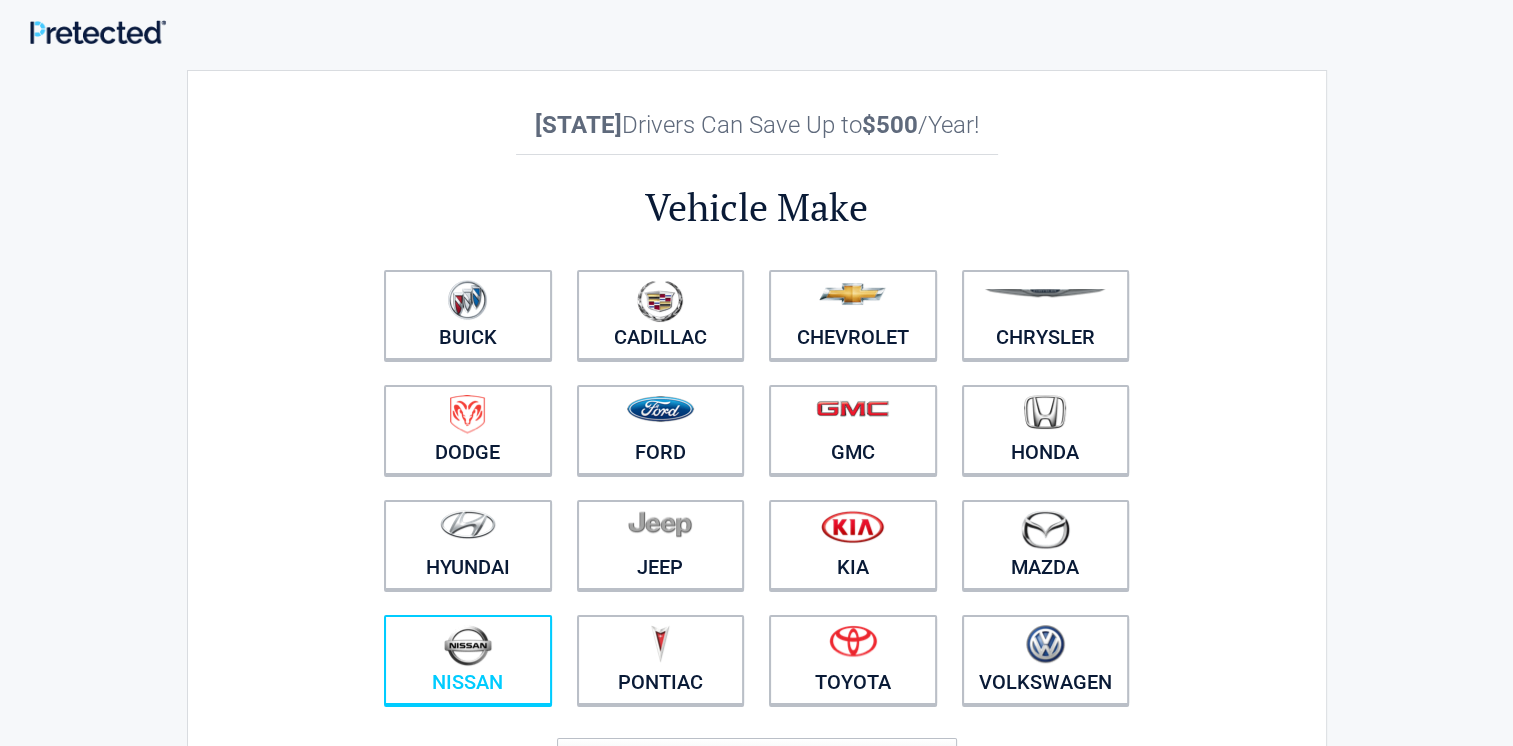 click on "Nissan" at bounding box center [468, 660] 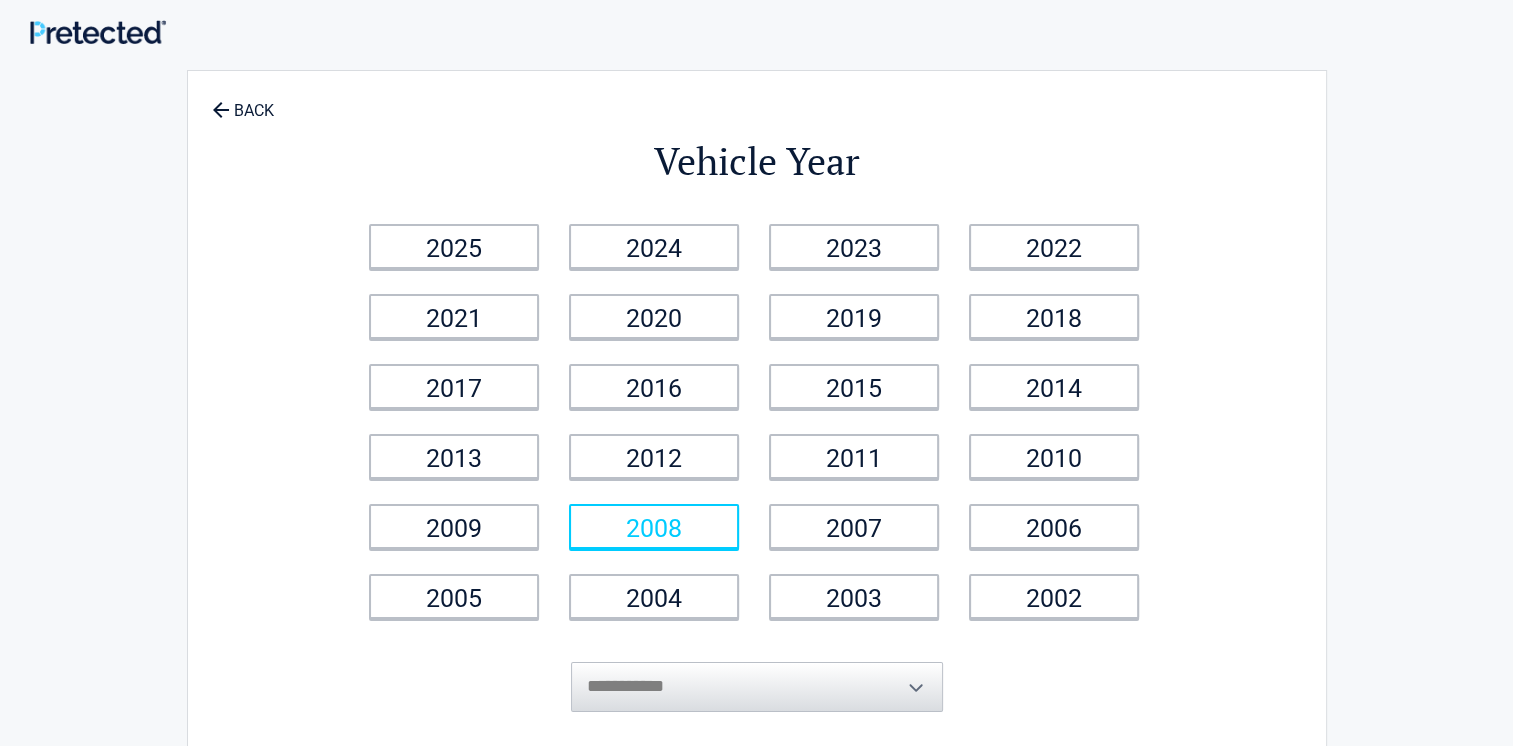 click on "2008" at bounding box center (654, 526) 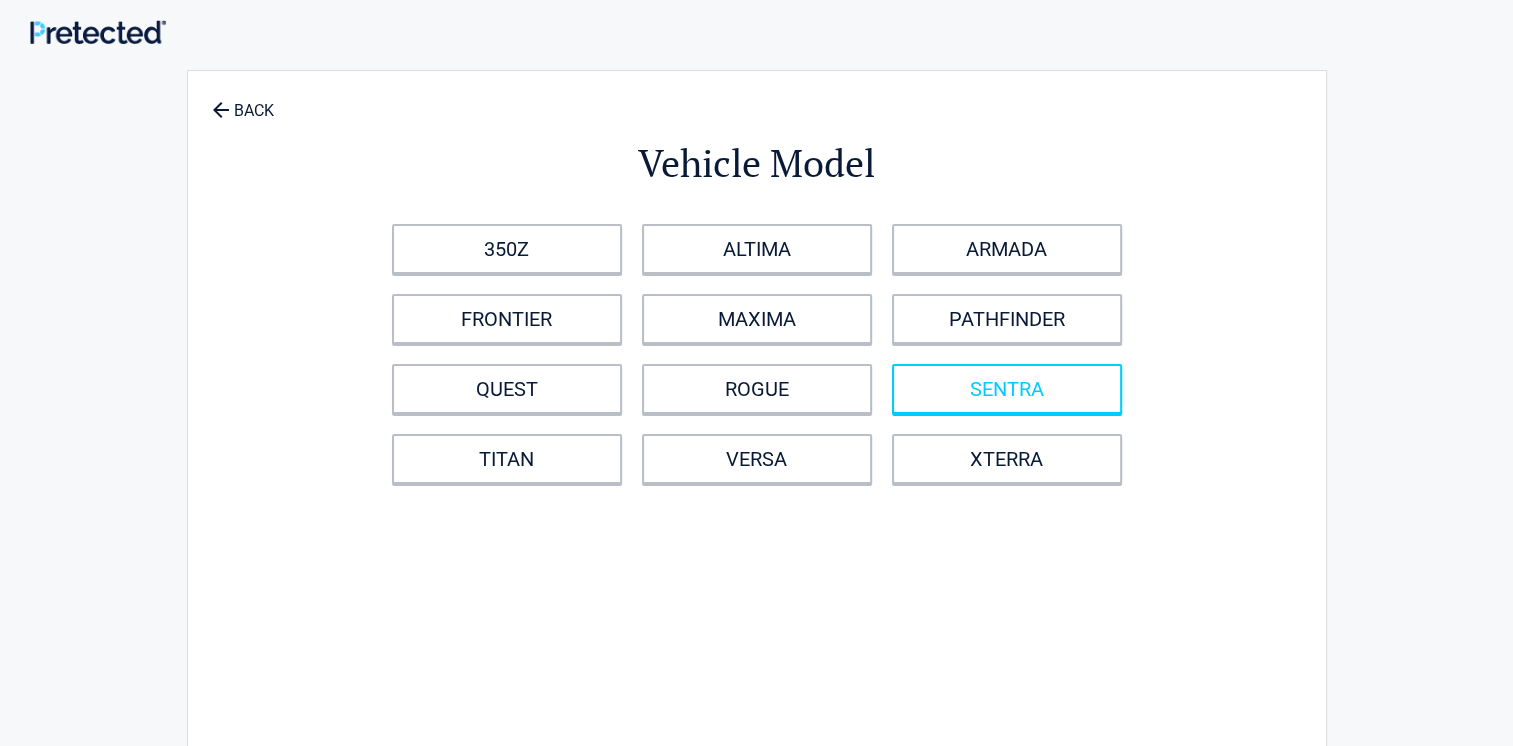 click on "SENTRA" at bounding box center [1007, 389] 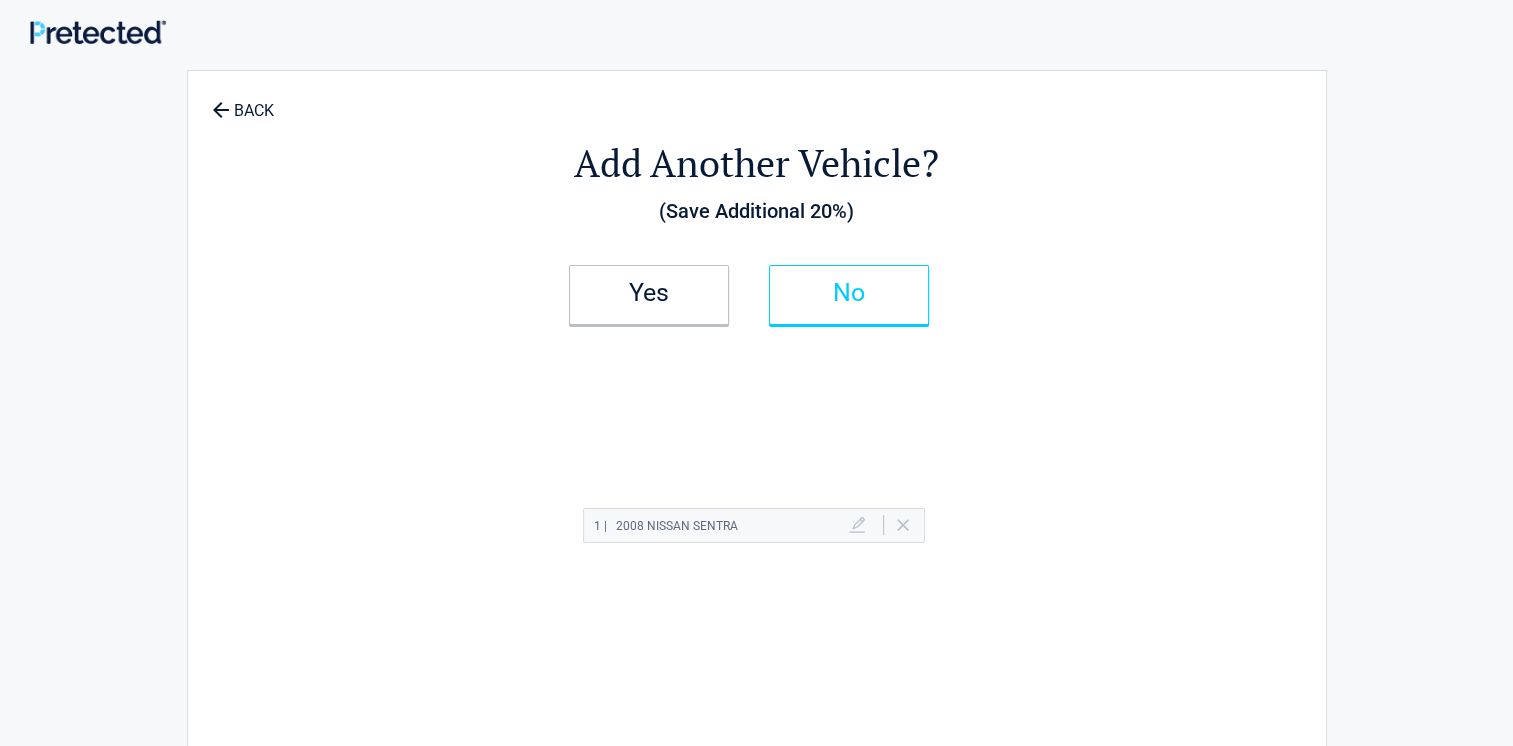 click on "No" at bounding box center [849, 295] 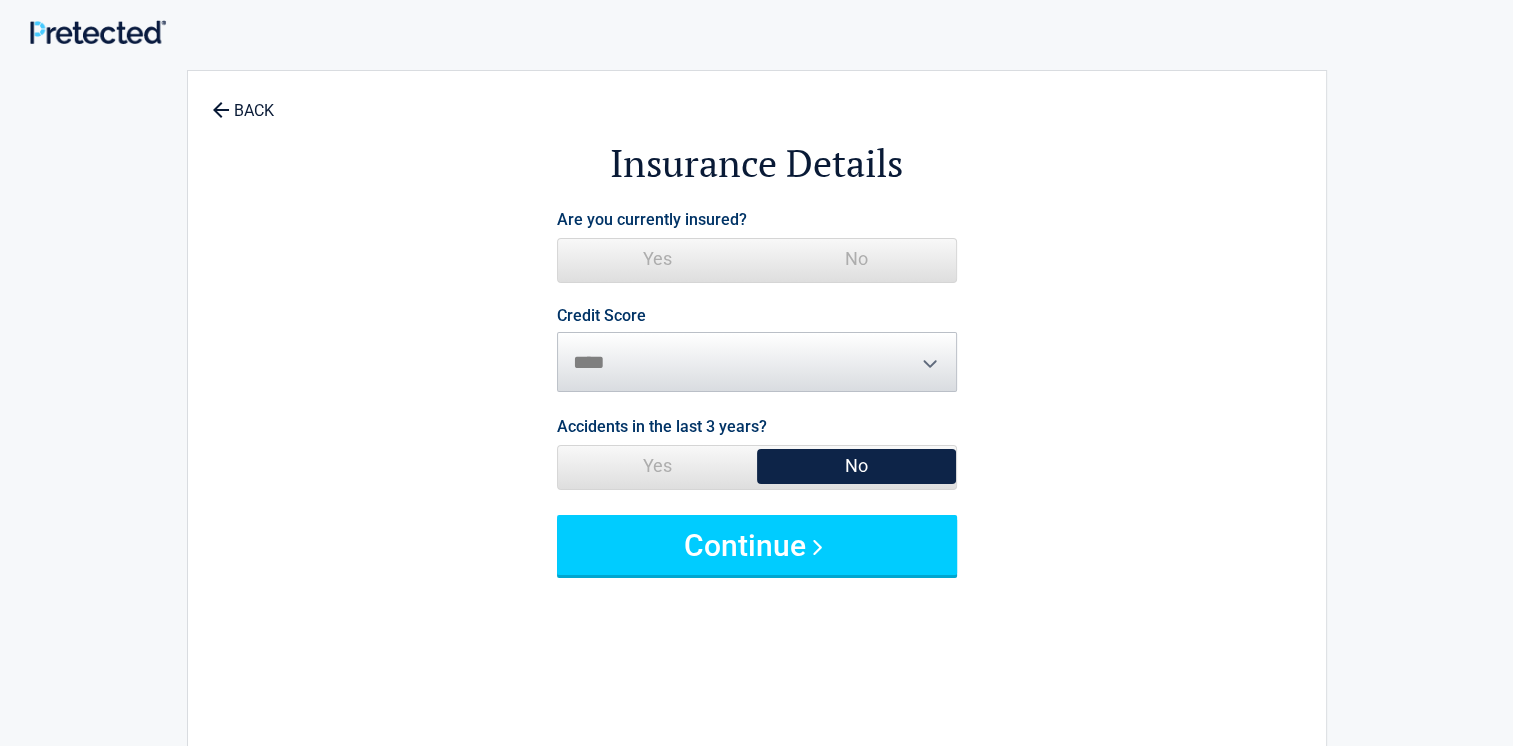 click on "No" at bounding box center [856, 259] 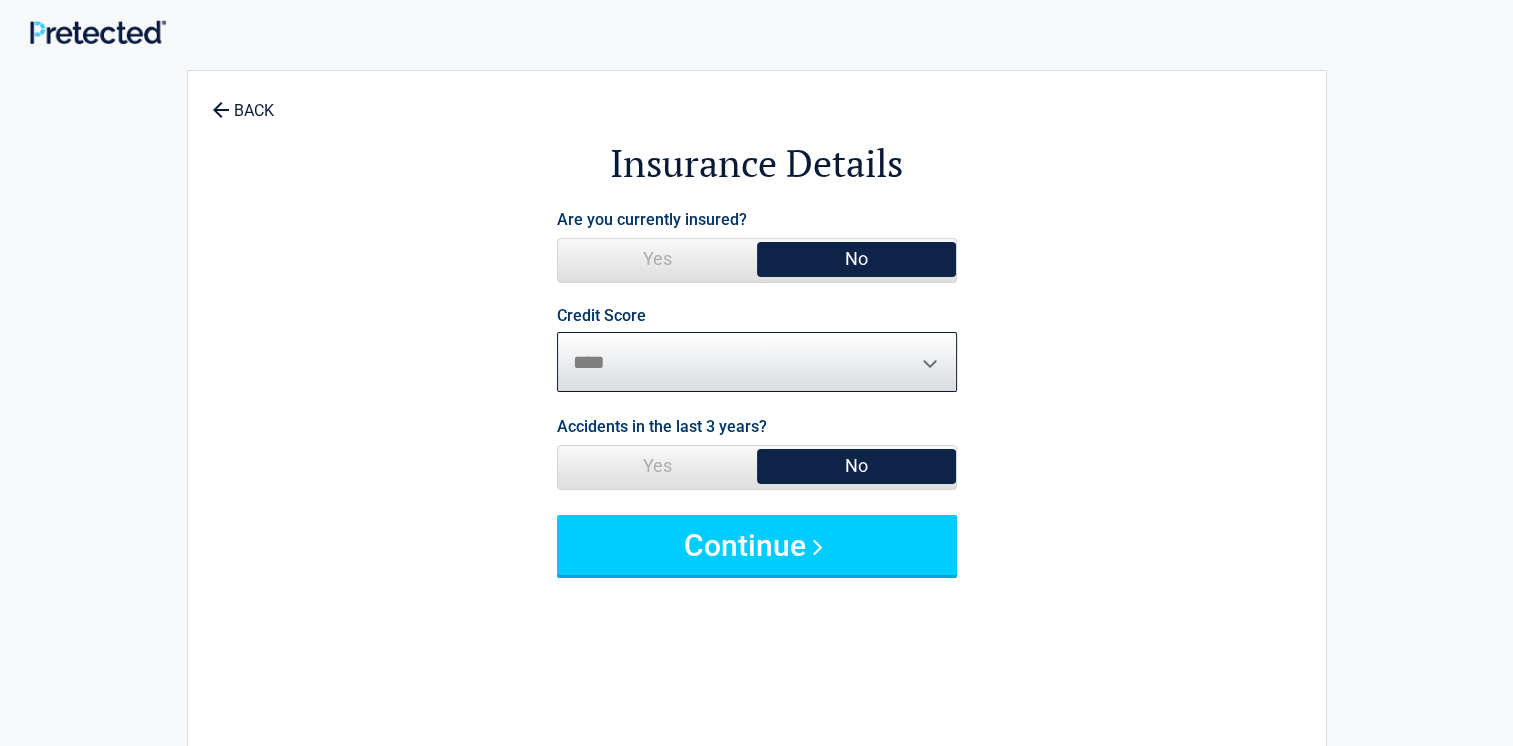click on "*********
****
*******
****" at bounding box center (757, 362) 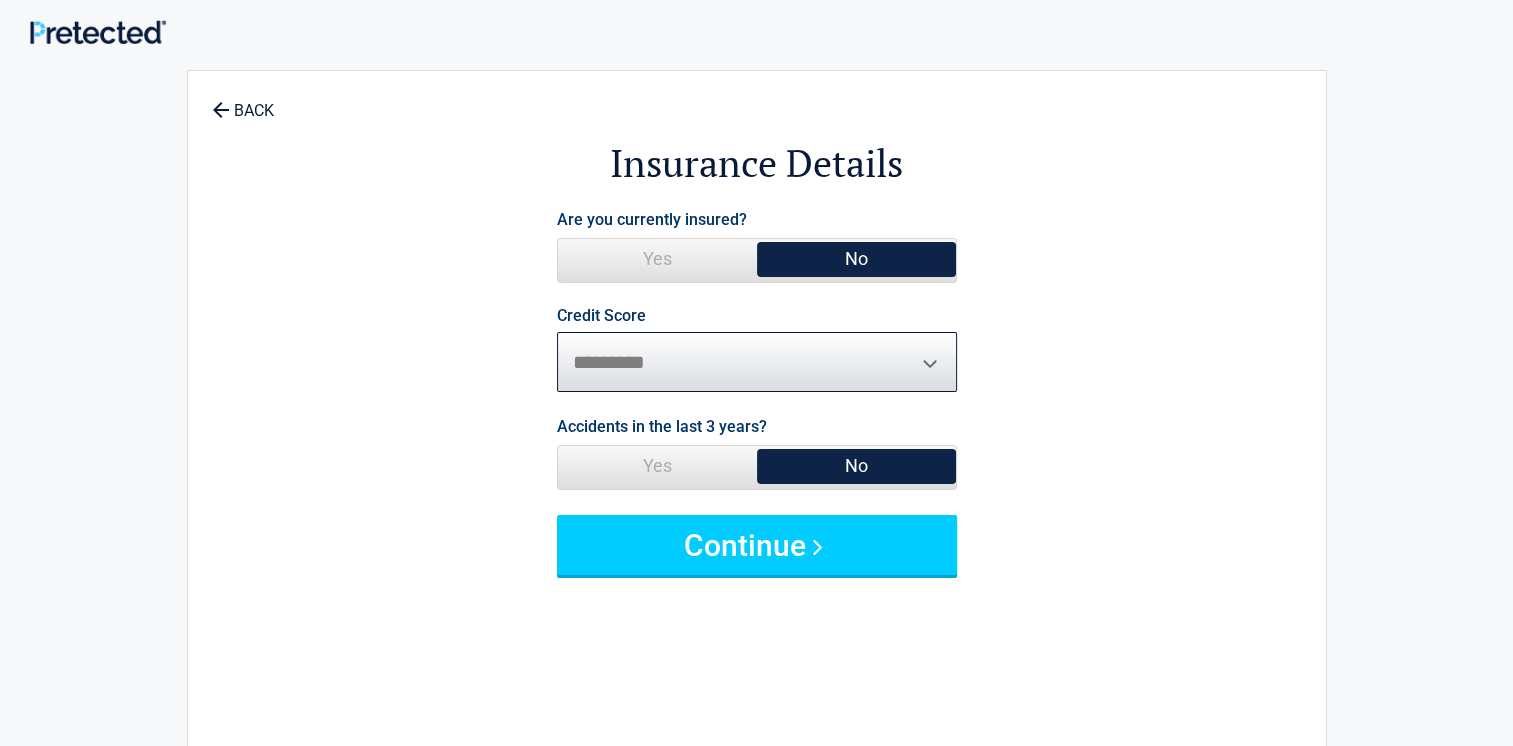 click on "*********
****
*******
****" at bounding box center (757, 362) 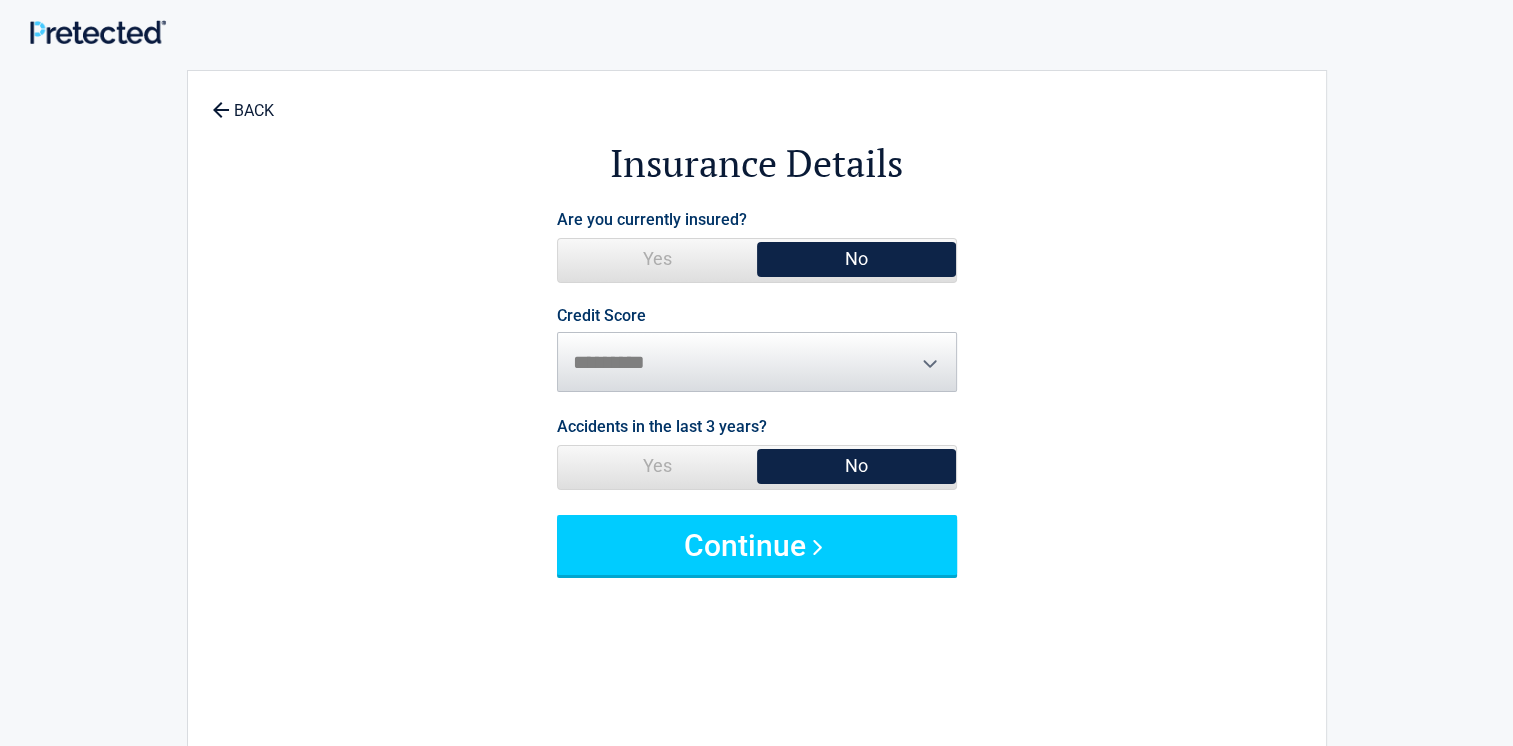 click on "No" at bounding box center (856, 466) 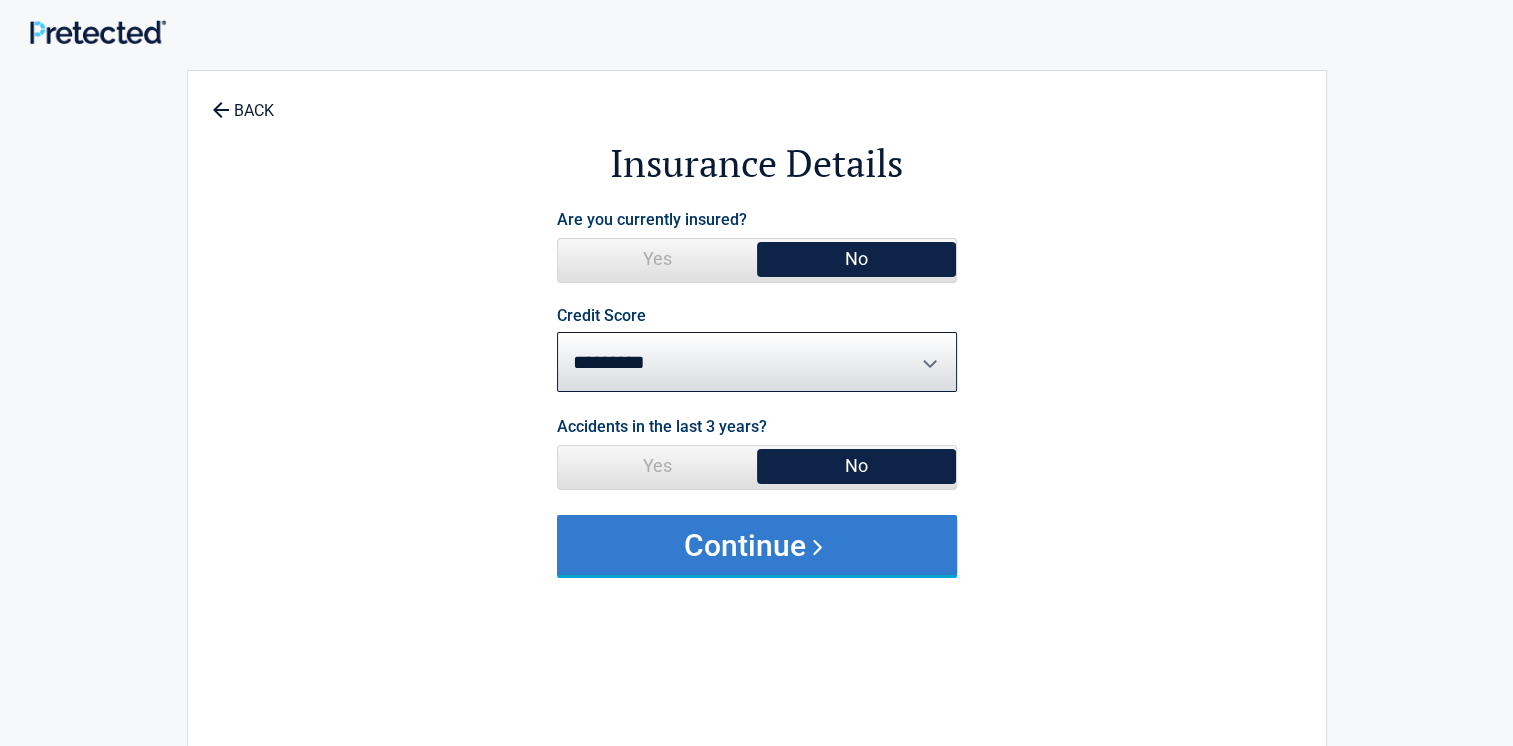 click on "Continue" at bounding box center [757, 545] 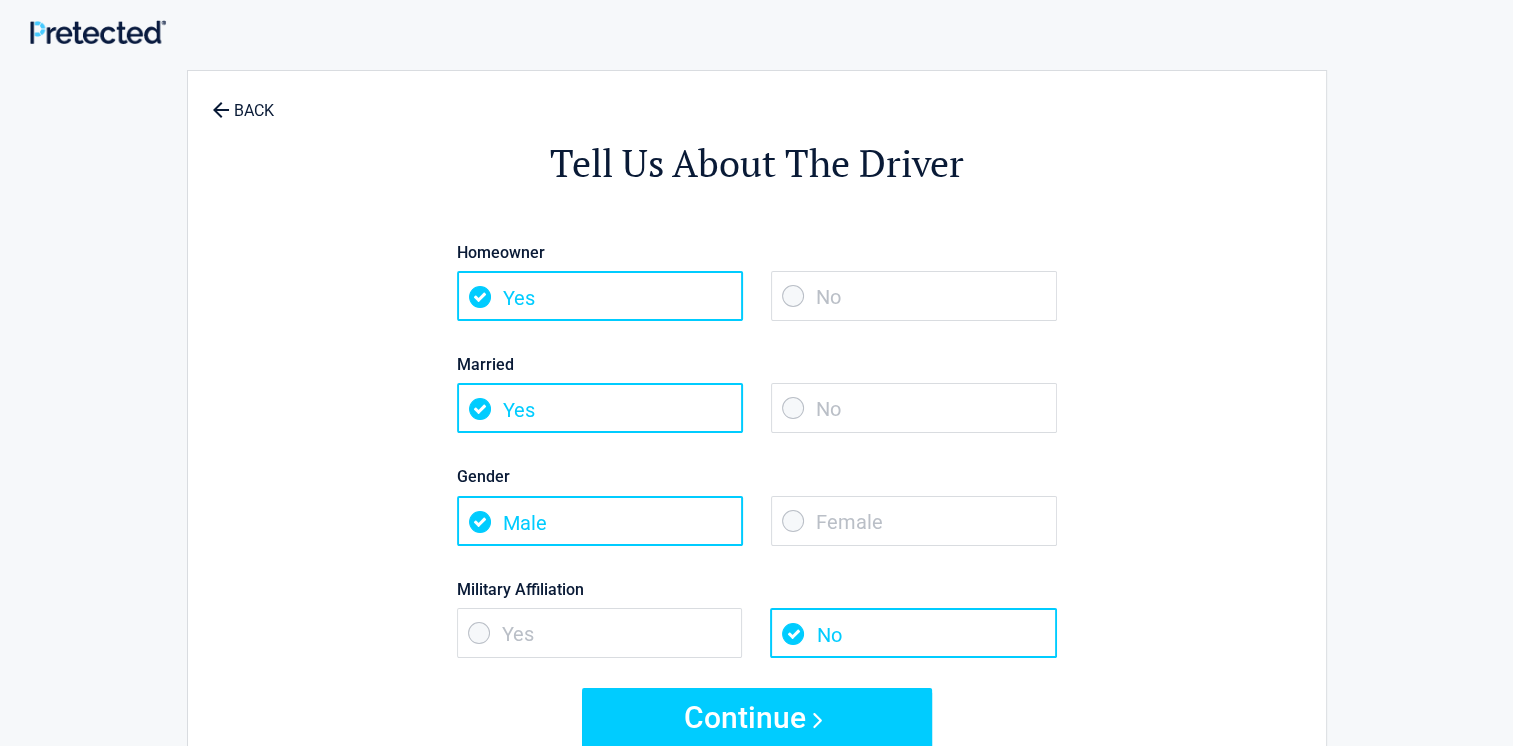 click on "No" at bounding box center [914, 296] 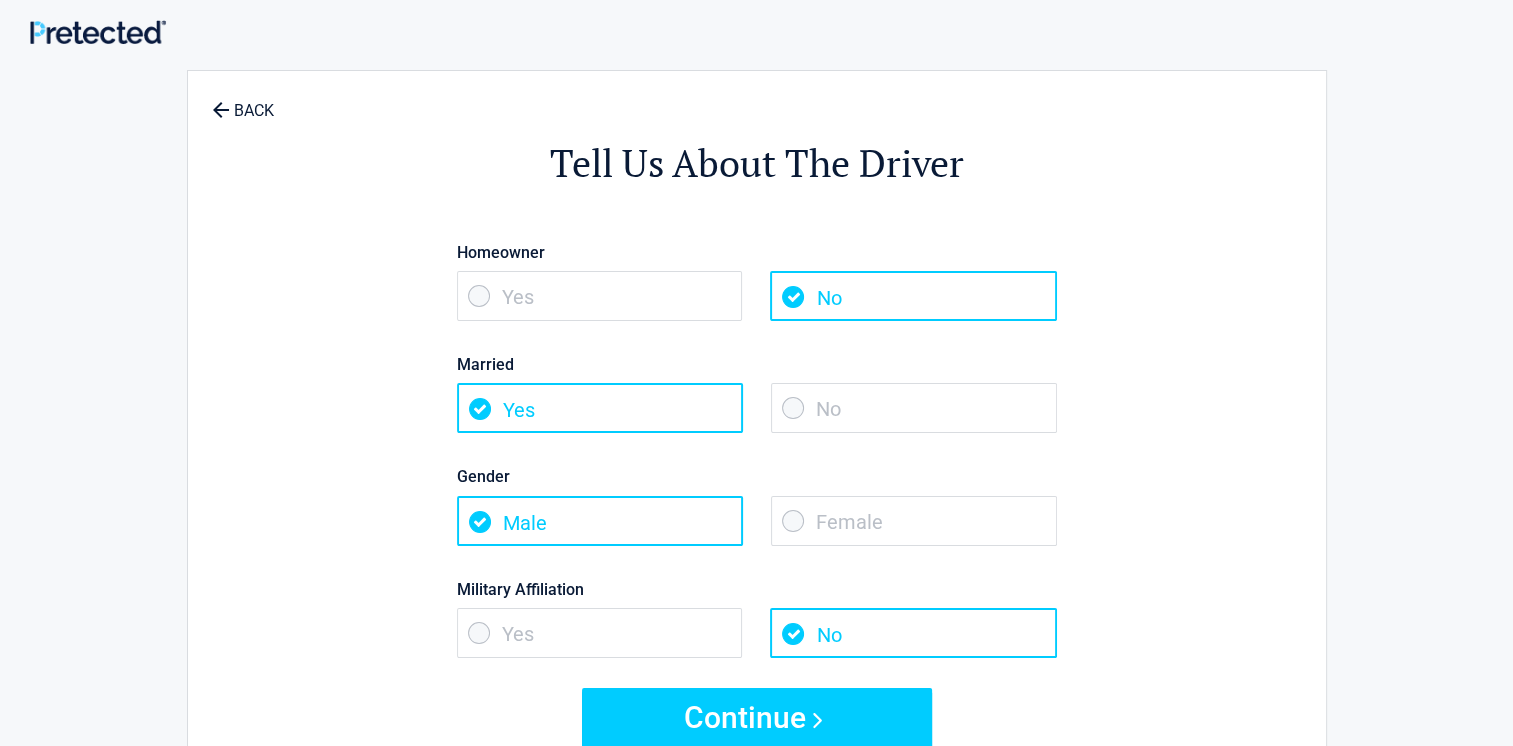 click on "No" at bounding box center [914, 408] 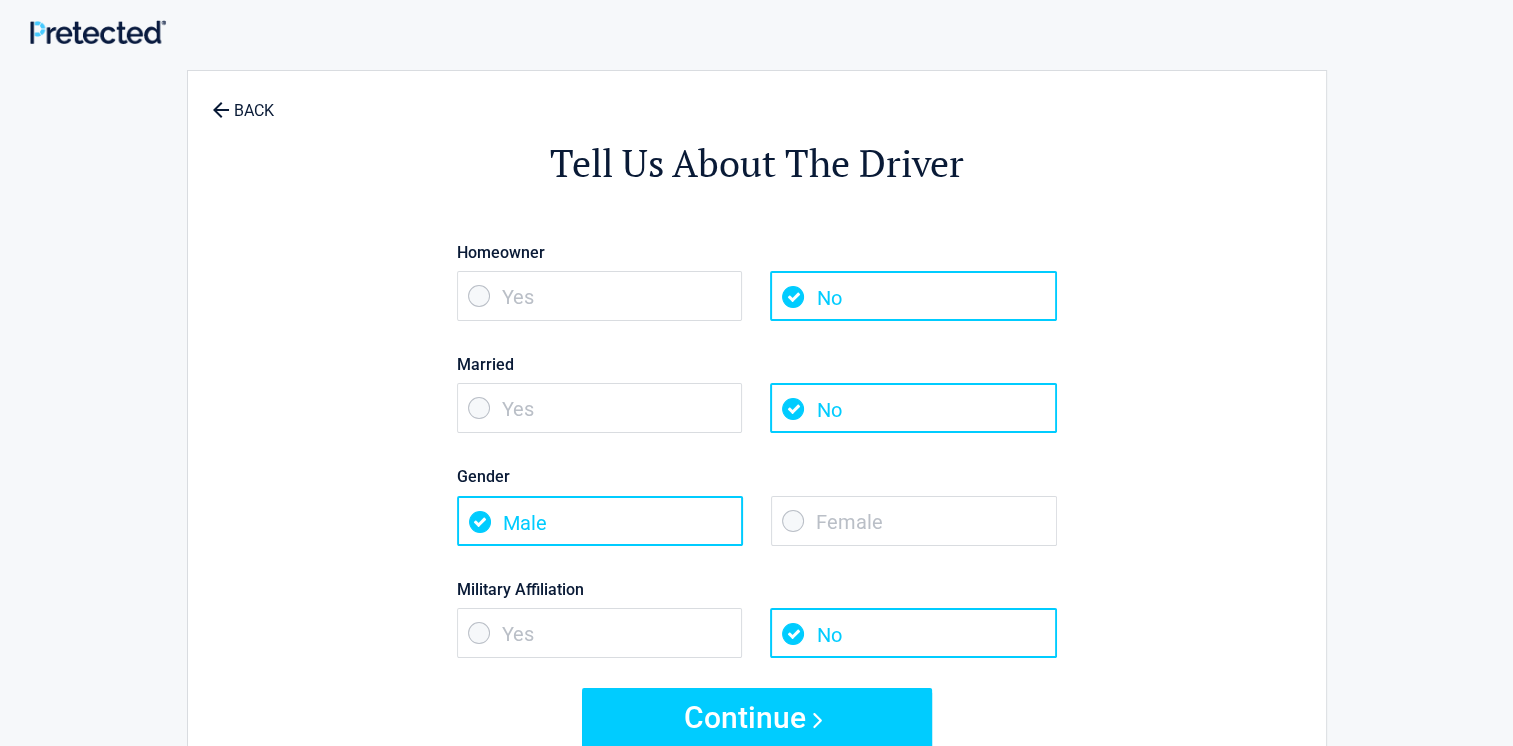 click on "Yes" at bounding box center [600, 633] 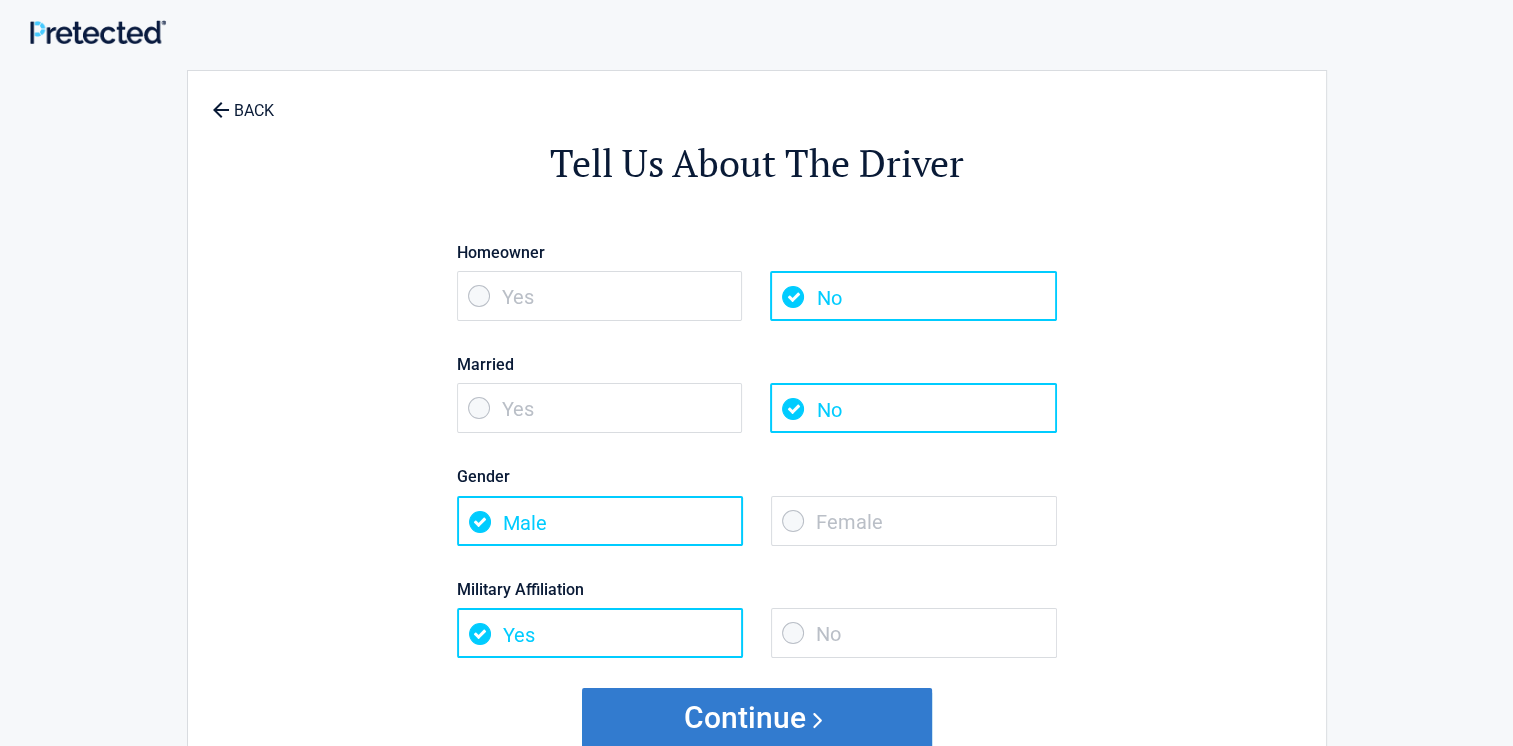 click on "Continue" at bounding box center (757, 718) 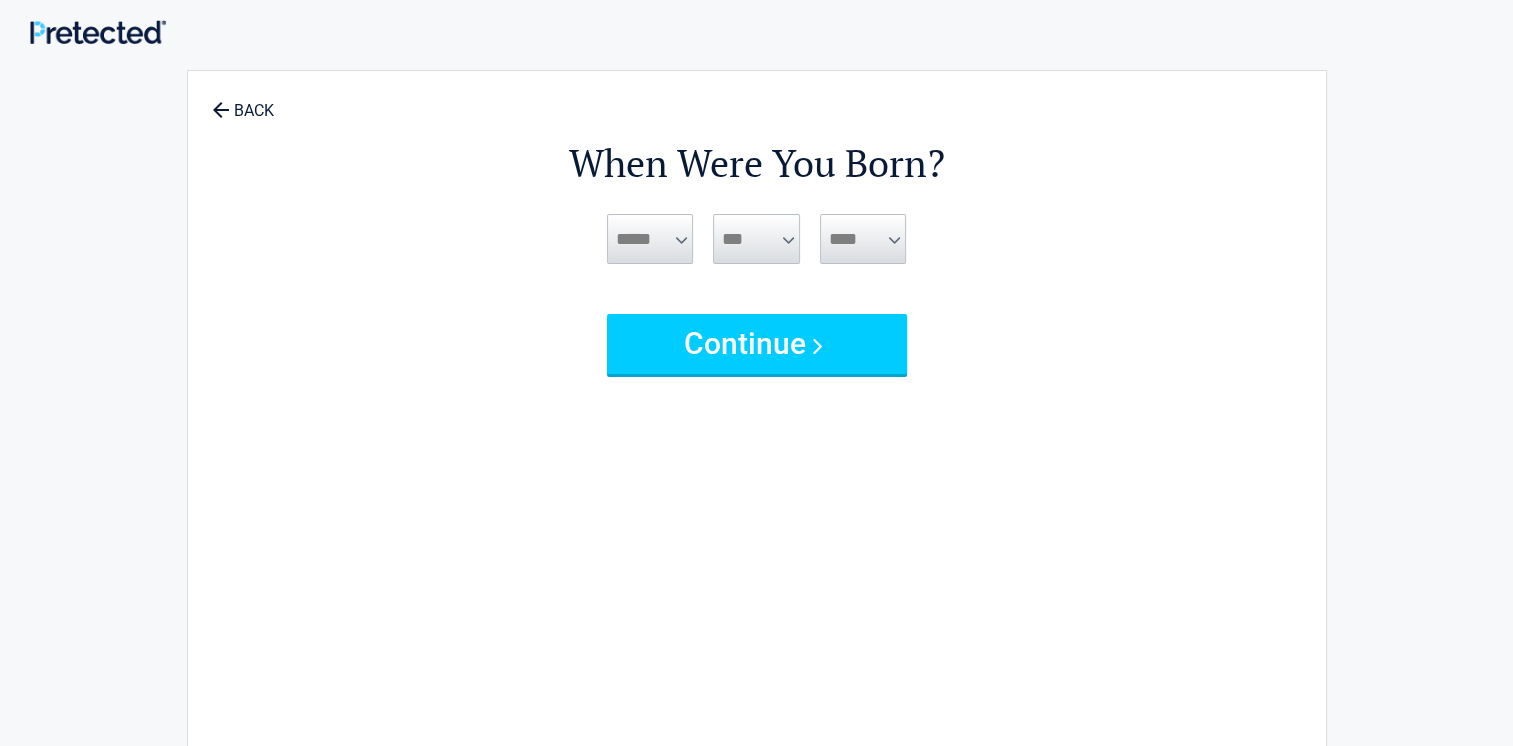 click on "*****
***
***
***
***
***
***
***
***
***
***
***
***" at bounding box center [650, 239] 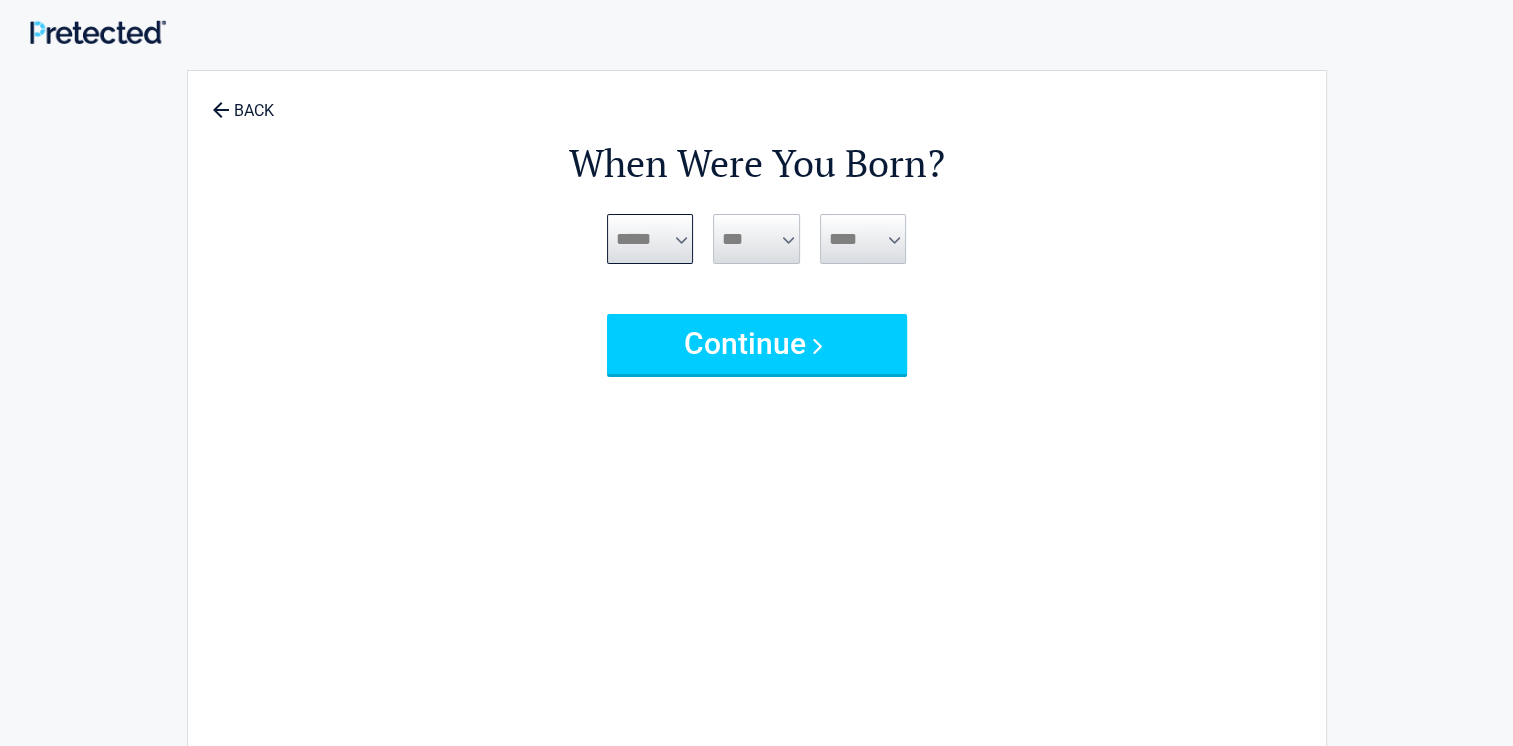 click on "*****
***
***
***
***
***
***
***
***
***
***
***
***" at bounding box center [650, 239] 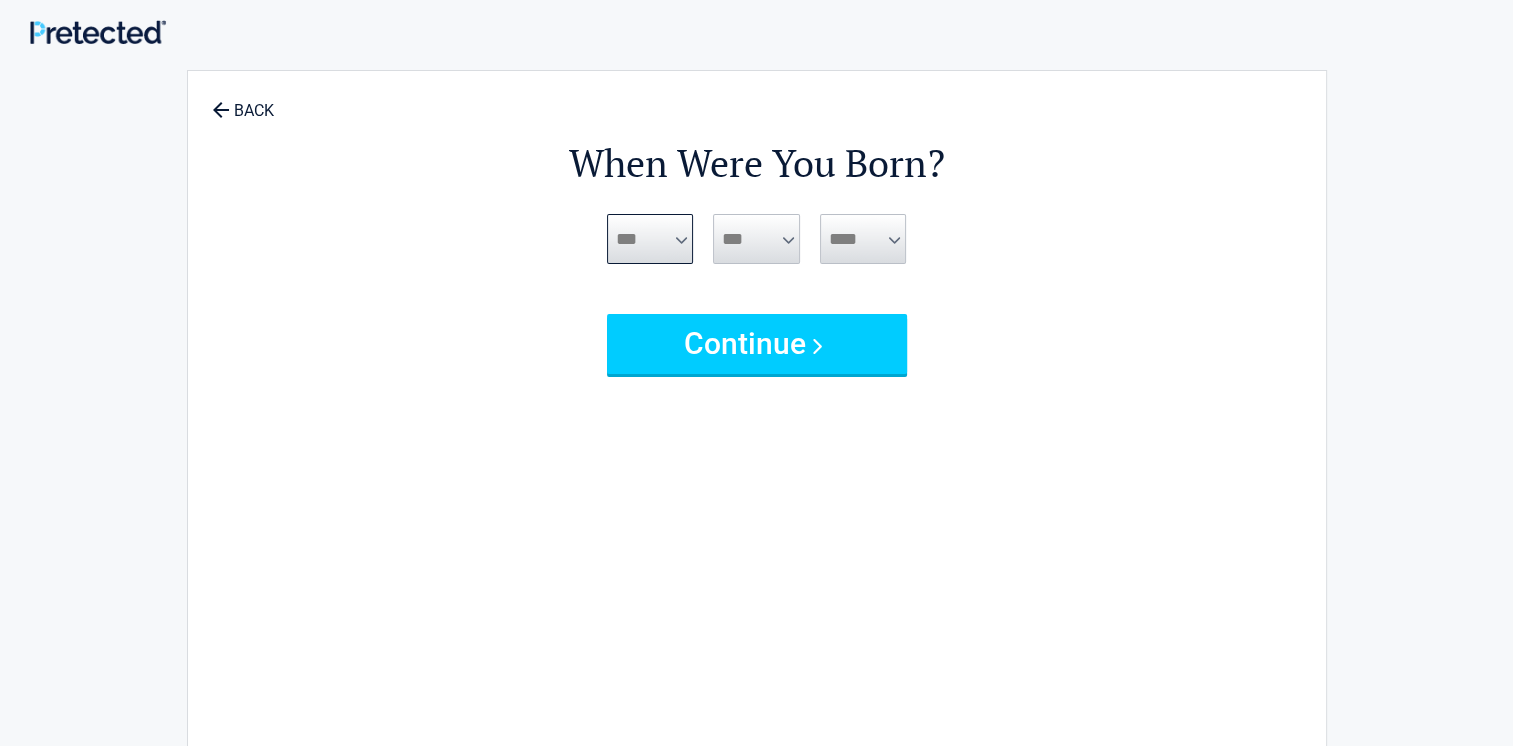 click on "*****
***
***
***
***
***
***
***
***
***
***
***
***" at bounding box center (650, 239) 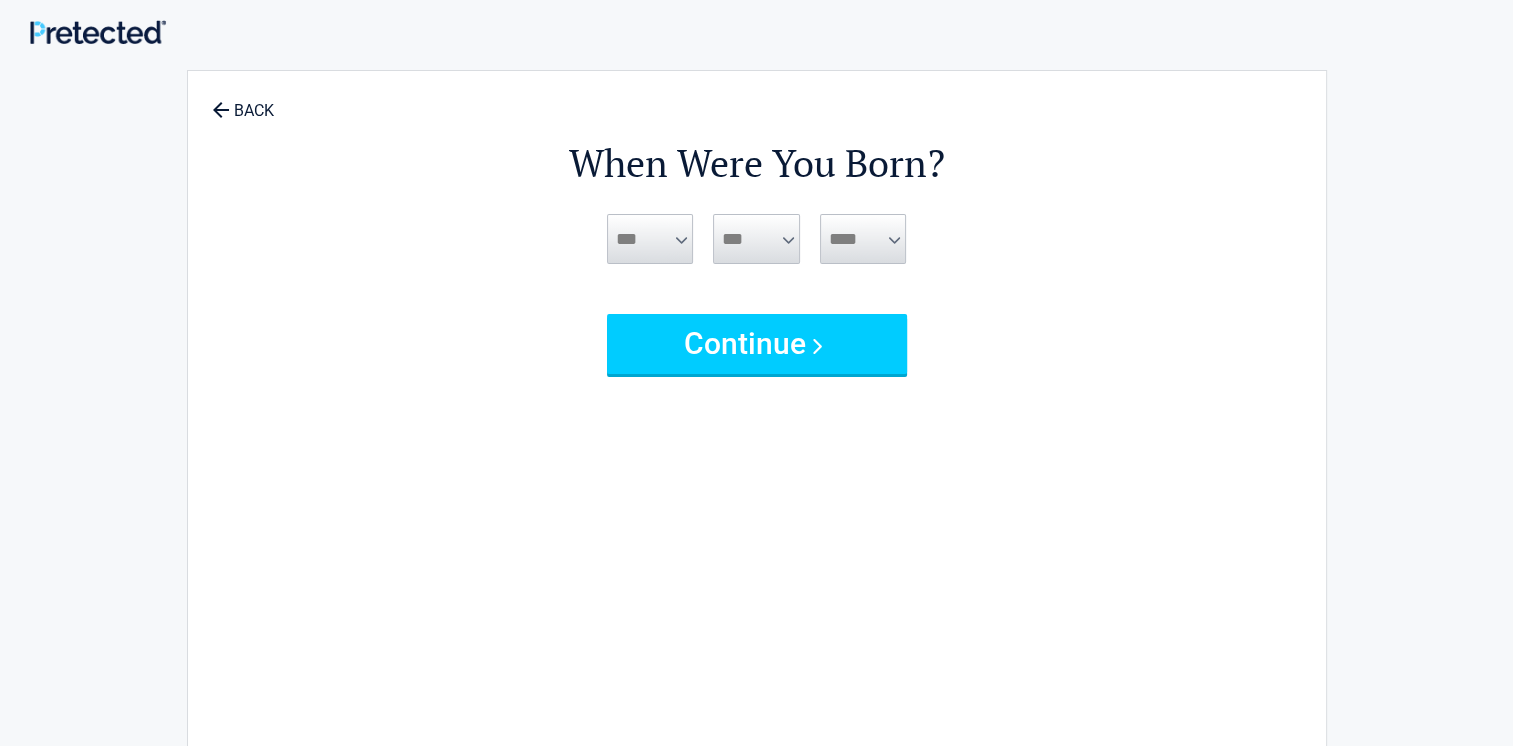 click on "*** * * * * * * * * * ** ** ** ** ** ** ** ** ** ** ** ** ** ** ** ** ** ** ** ** ** **" at bounding box center (756, 239) 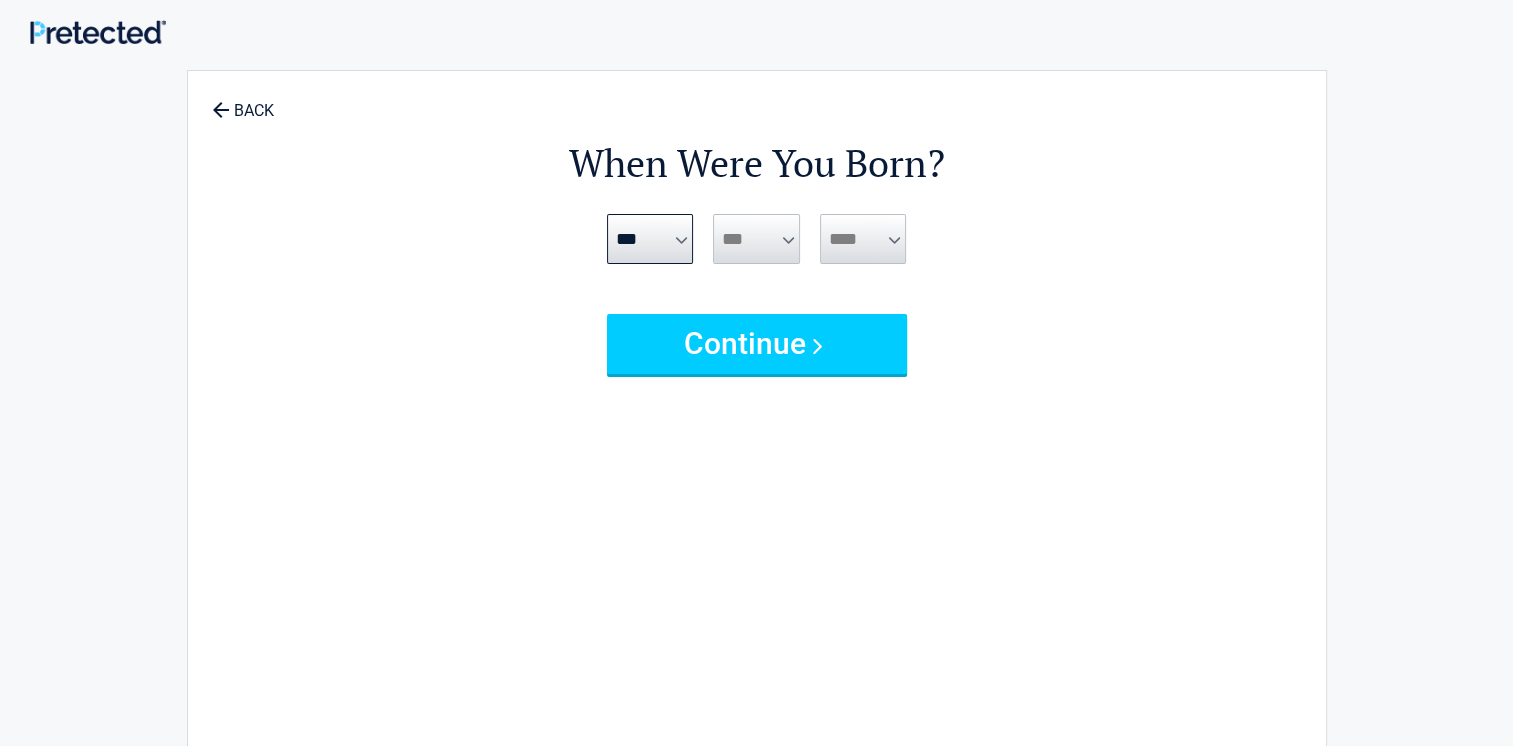 click on "*** * * * * * * * * * ** ** ** ** ** ** ** ** ** ** ** ** ** ** ** ** ** ** ** ** ** **" at bounding box center [756, 239] 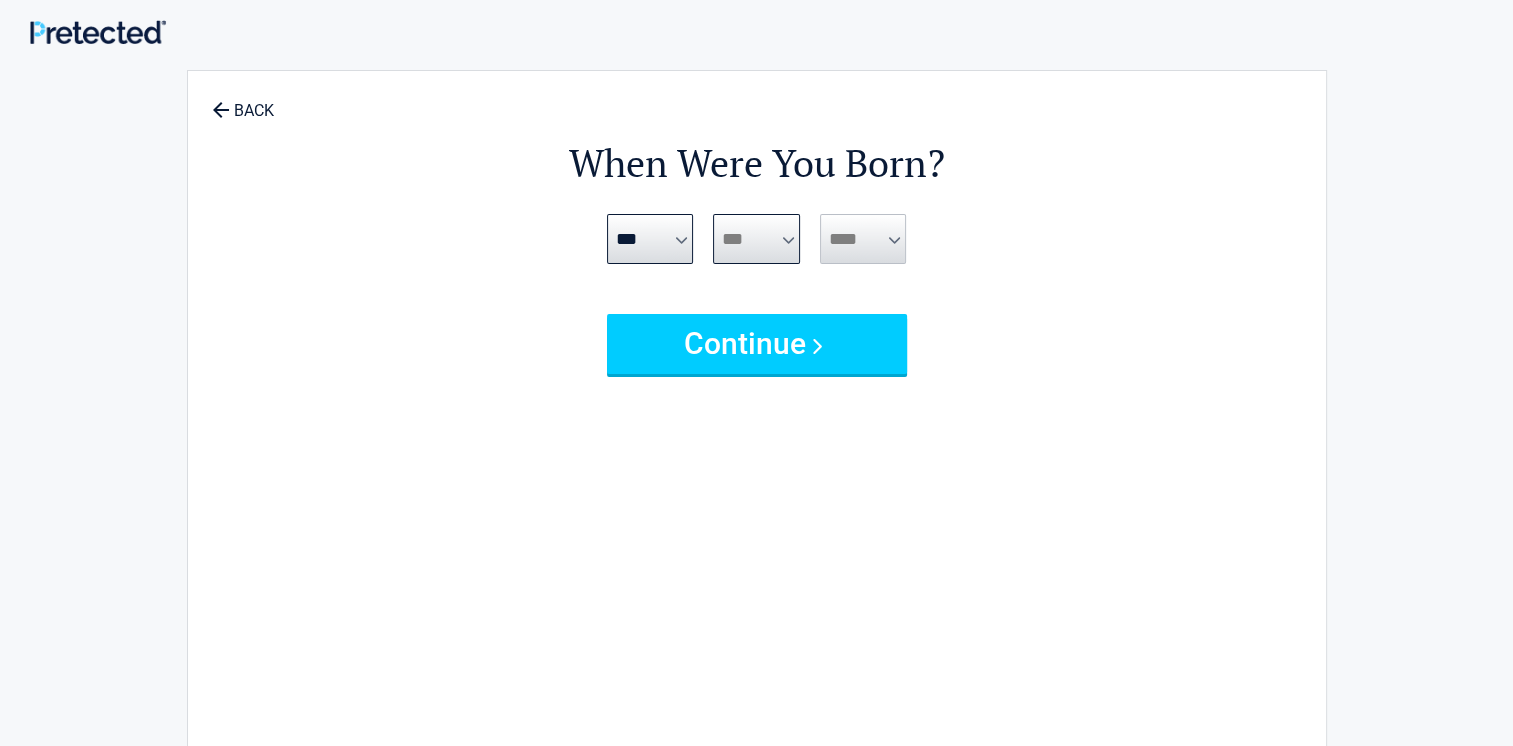 click on "*** * * * * * * * * * ** ** ** ** ** ** ** ** ** ** ** ** ** ** ** ** ** ** ** ** ** **" at bounding box center [756, 239] 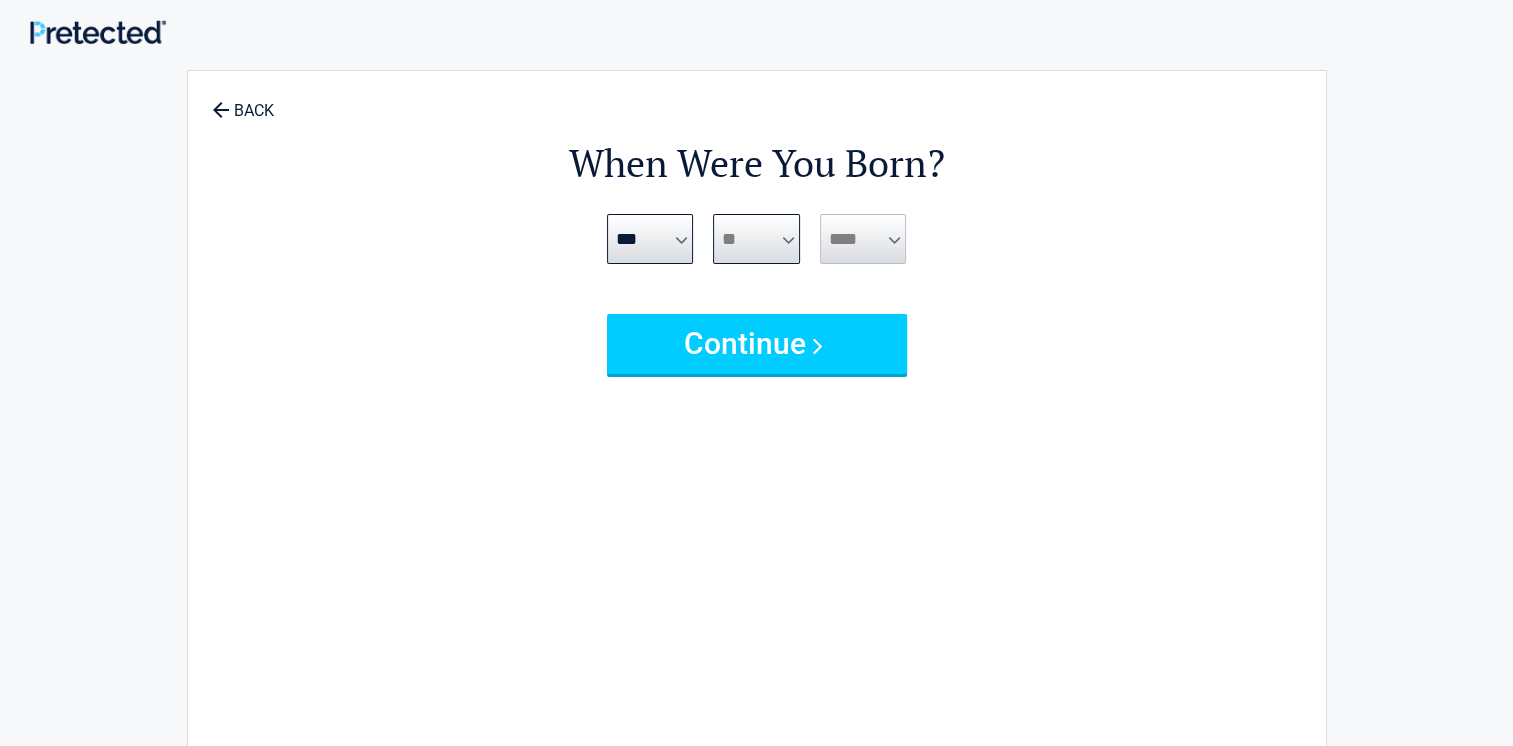 click on "*** * * * * * * * * * ** ** ** ** ** ** ** ** ** ** ** ** ** ** ** ** ** ** ** ** ** **" at bounding box center [756, 239] 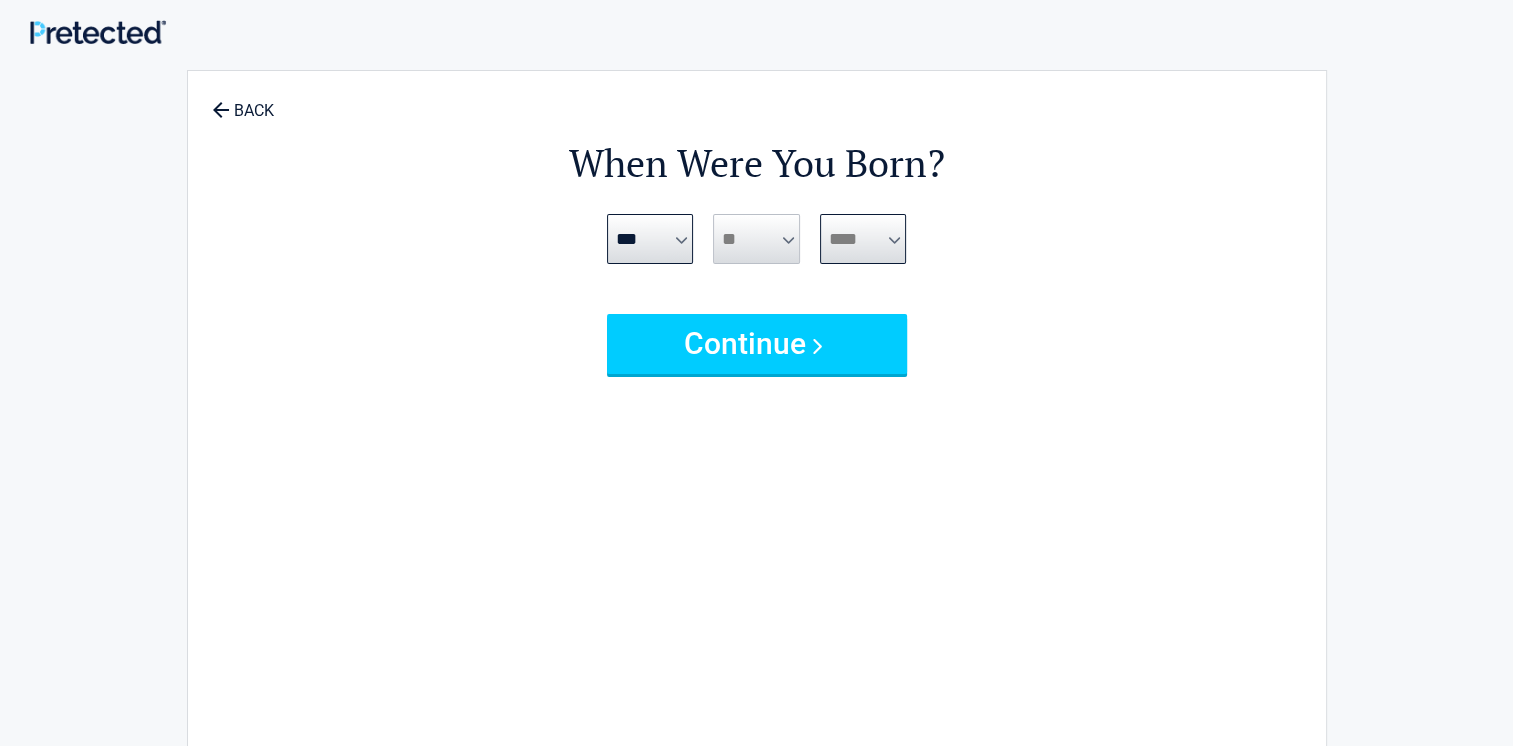 click on "****
****
****
****
****
****
****
****
****
****
****
****
****
****
****
****
****
****
****
****
****
****
****
****
****
****
****
****
****
****
****
****
****
****
****
****
****
****
****
****
****
****
****
****
****
****
****
****
****
****
****
****
****
****
****
****
****
****
****
****
****
****
****
****" at bounding box center [863, 239] 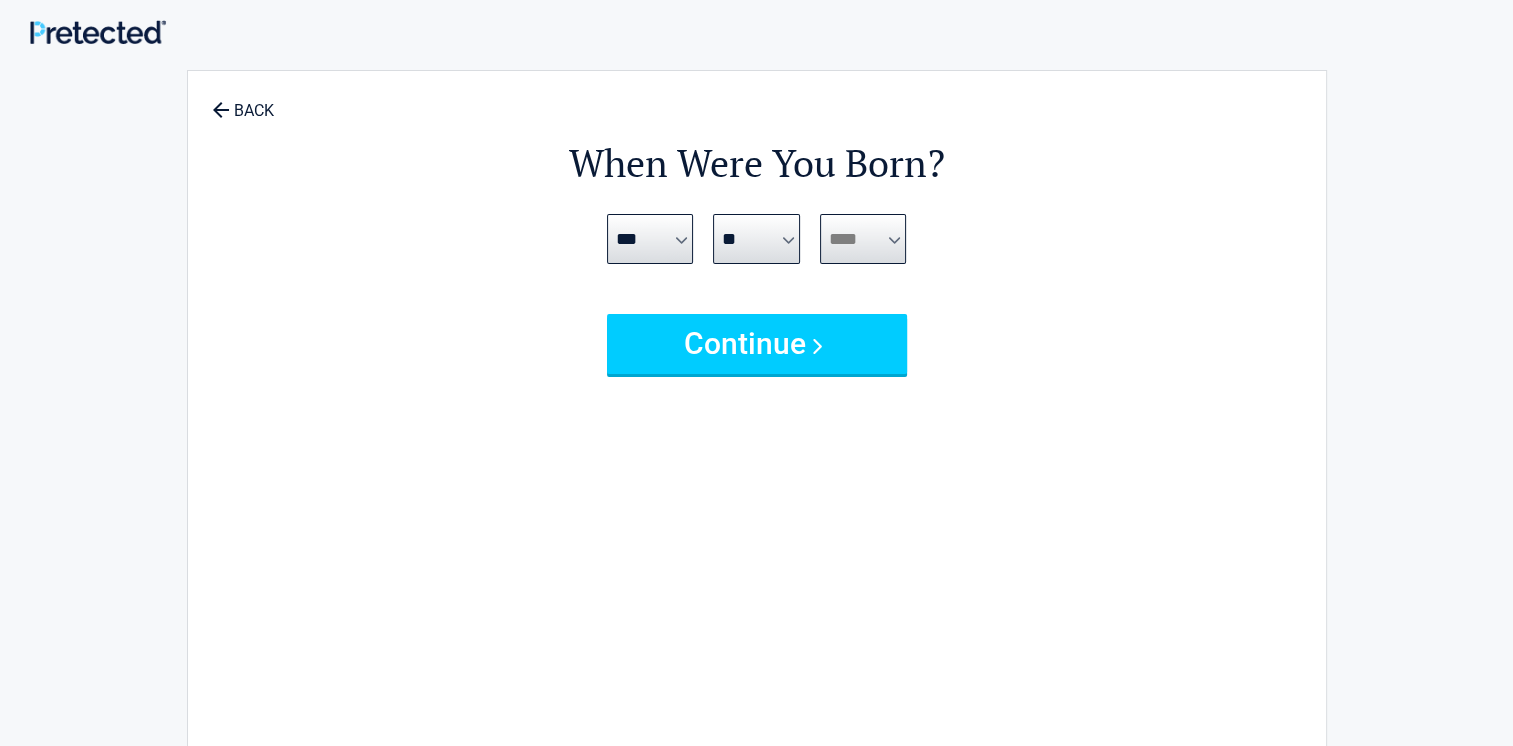 select on "****" 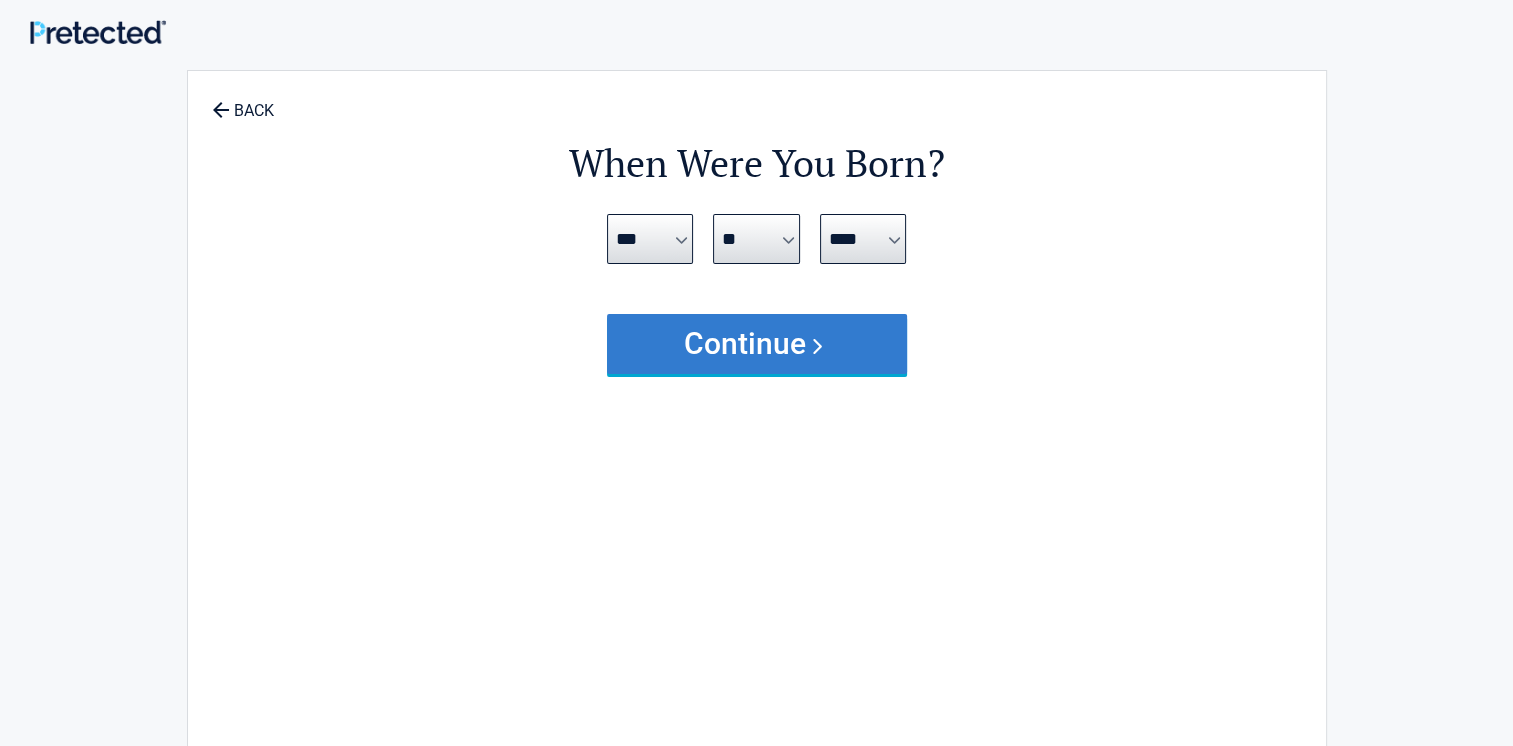 click on "Continue" at bounding box center (757, 344) 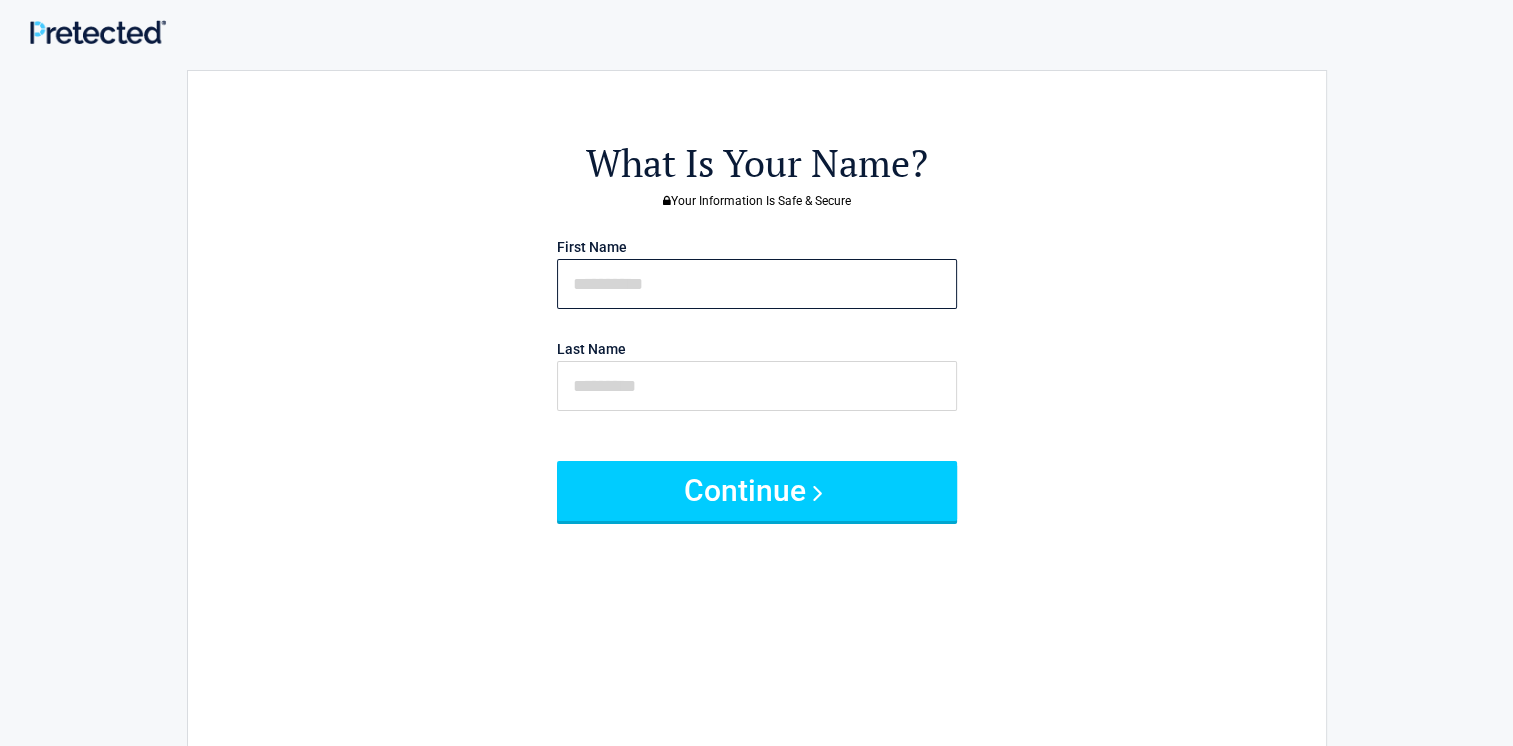 click at bounding box center [757, 284] 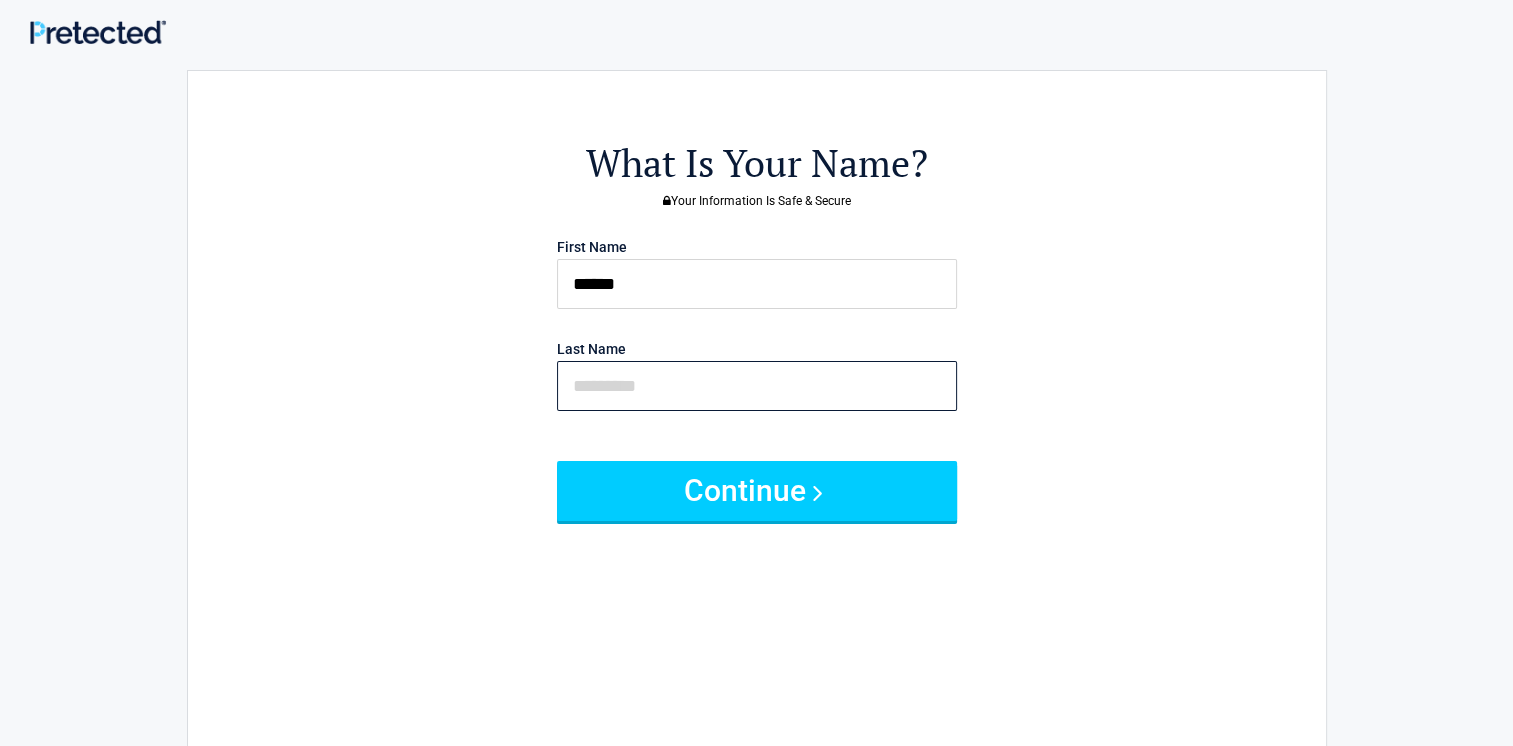 click at bounding box center (757, 386) 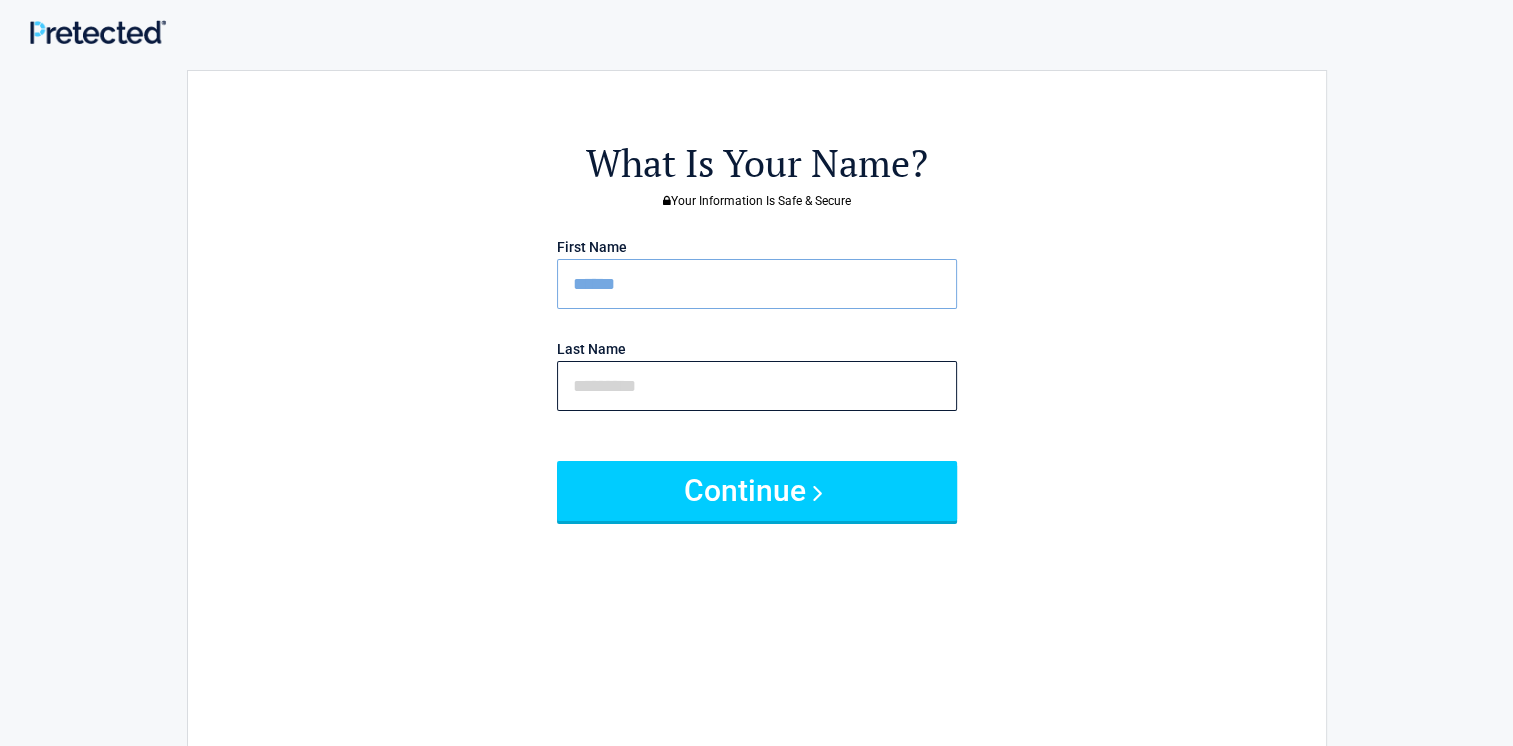type on "******" 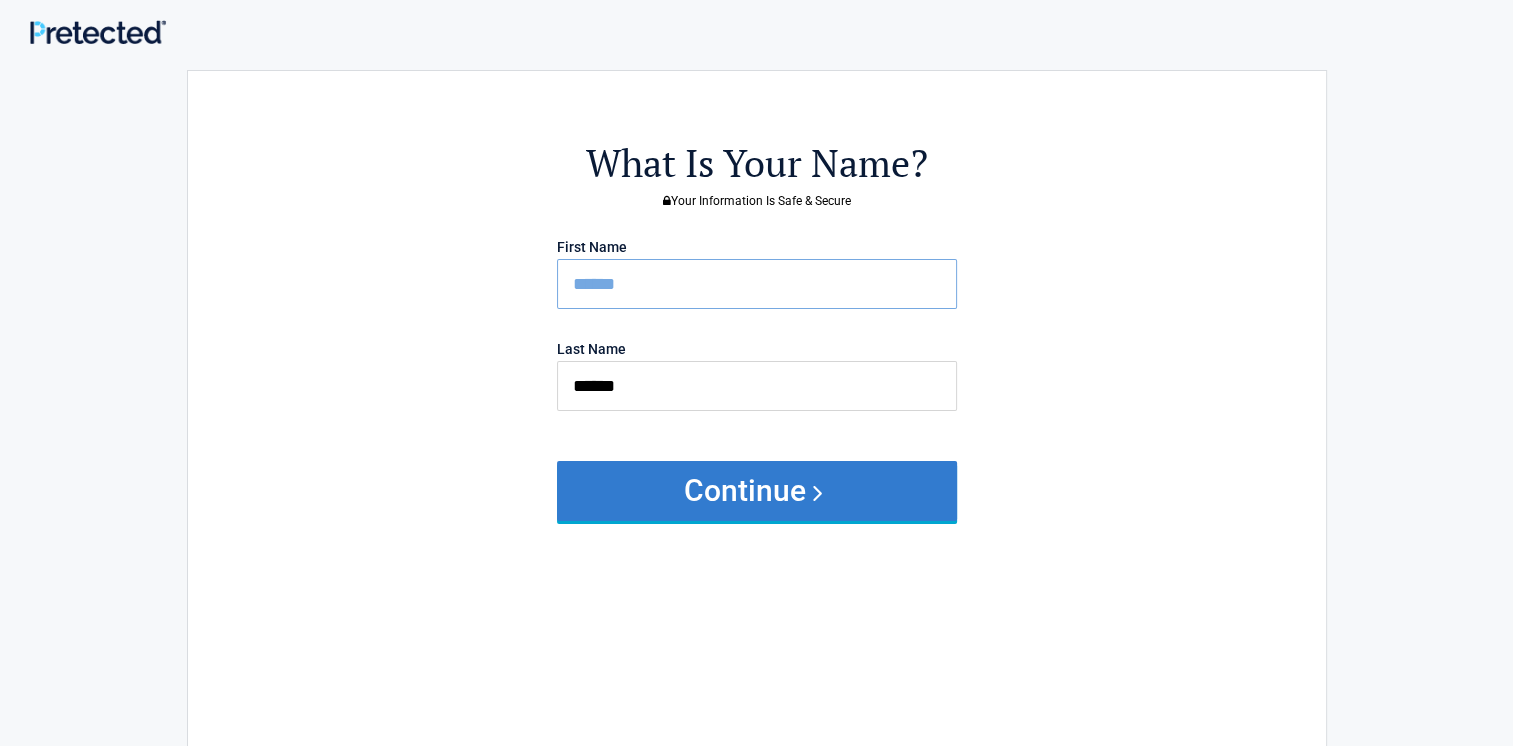 click on "Continue" at bounding box center [757, 491] 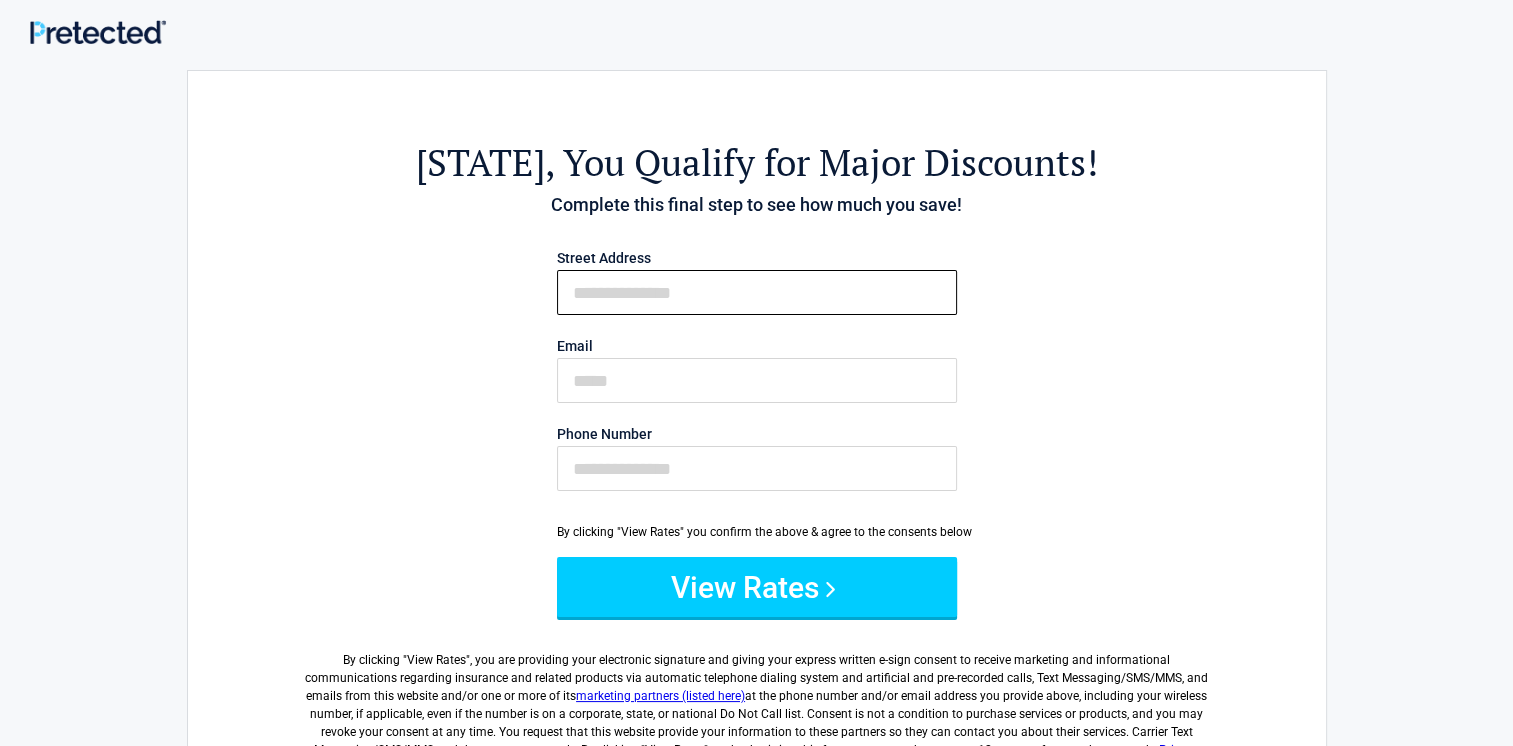 click on "First Name" at bounding box center (757, 292) 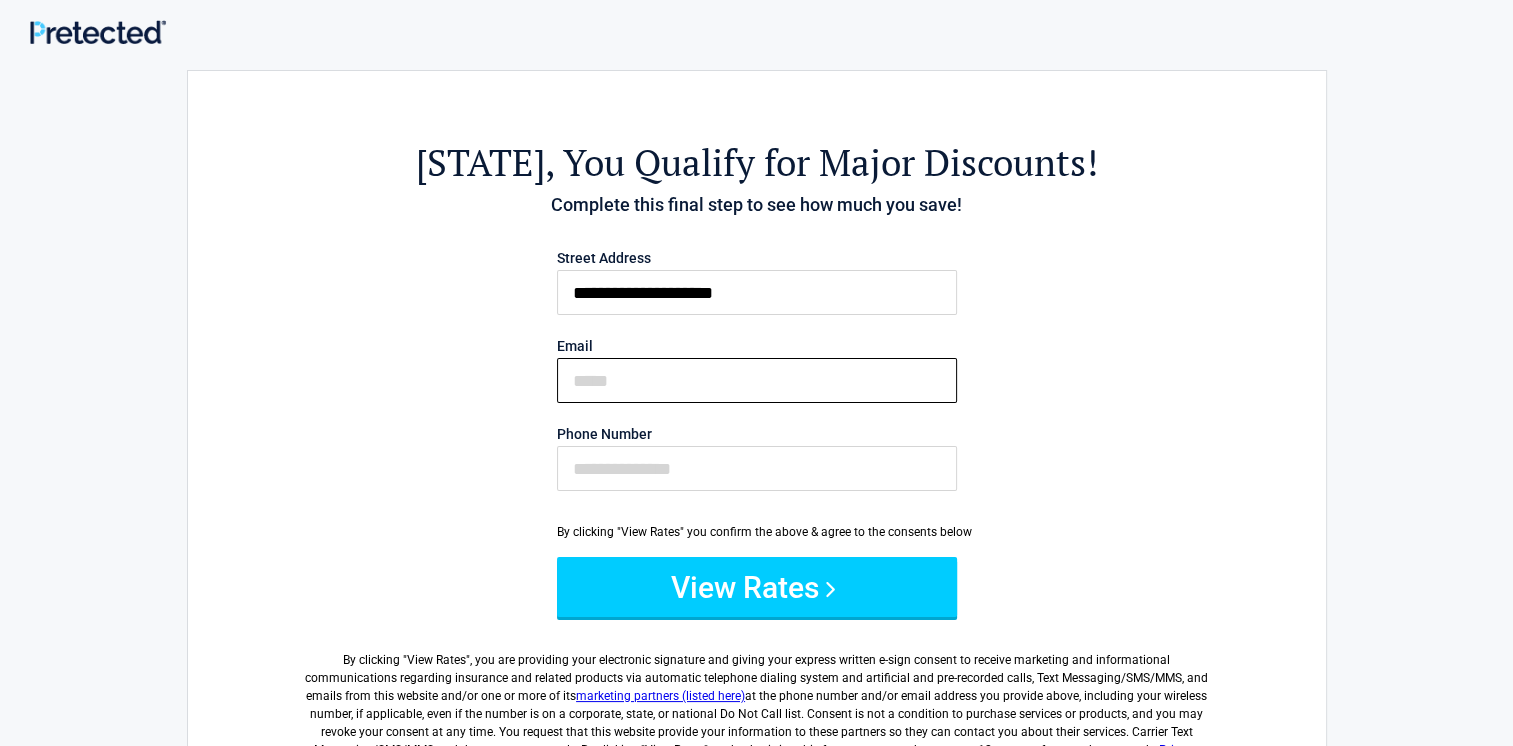 type on "**********" 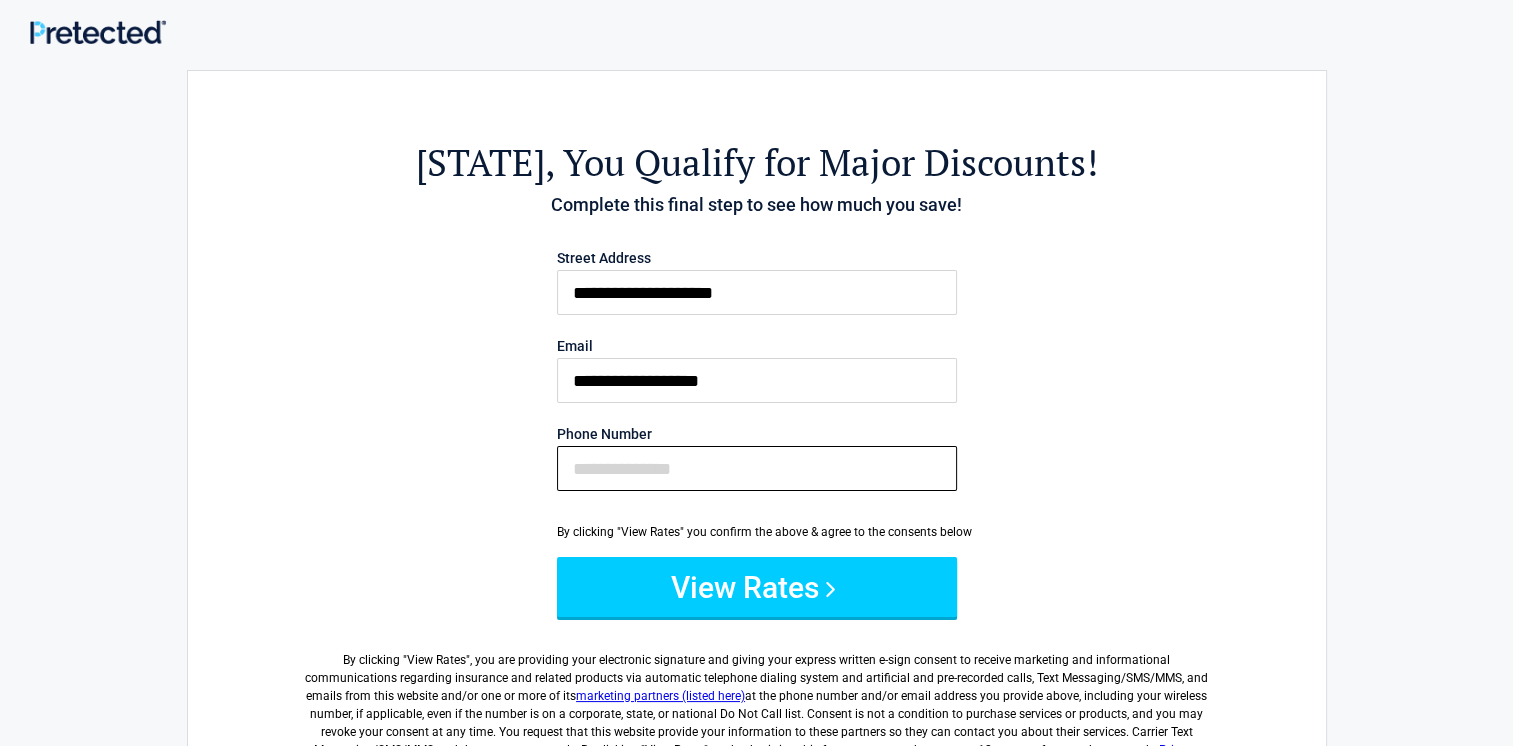 type on "**********" 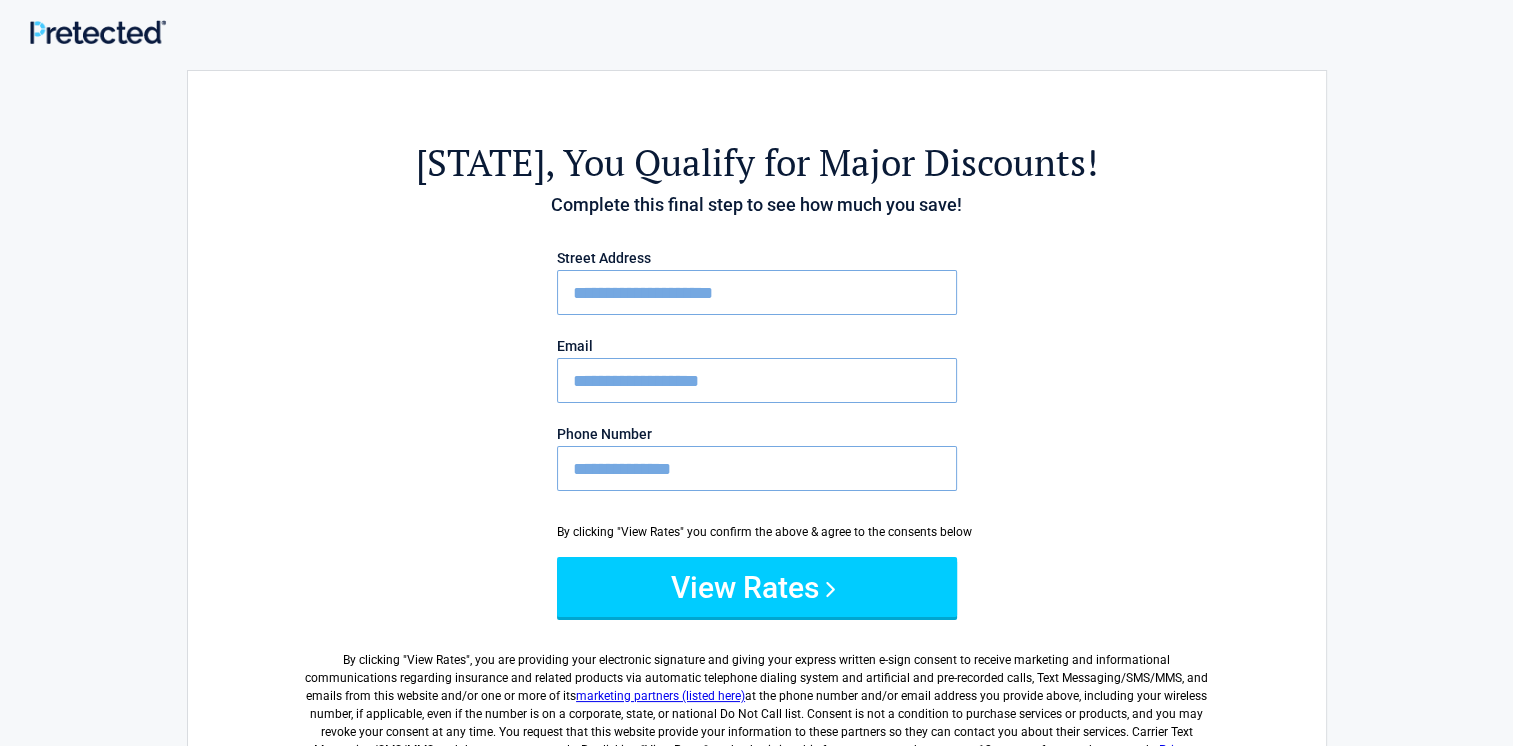 type on "**********" 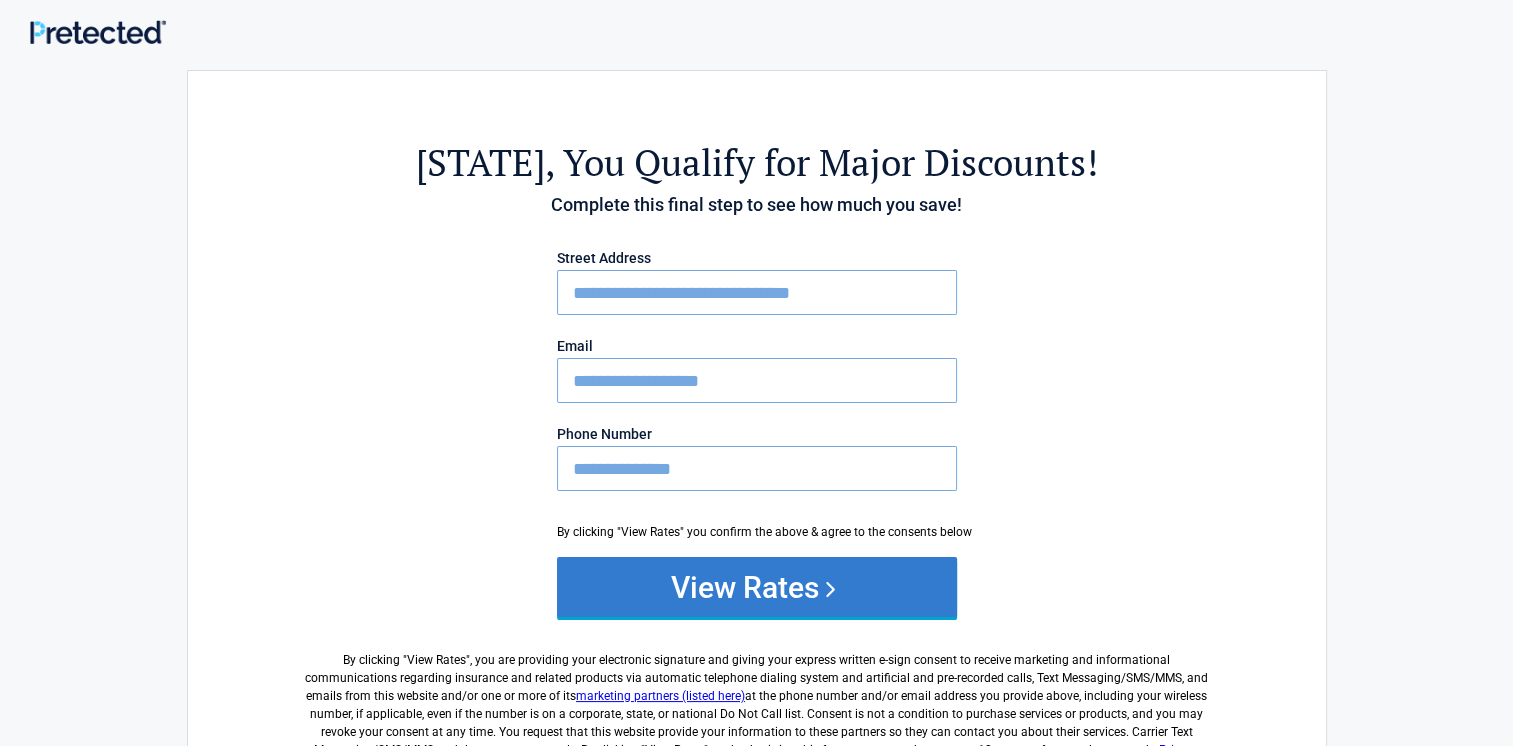 click on "View Rates" at bounding box center (757, 587) 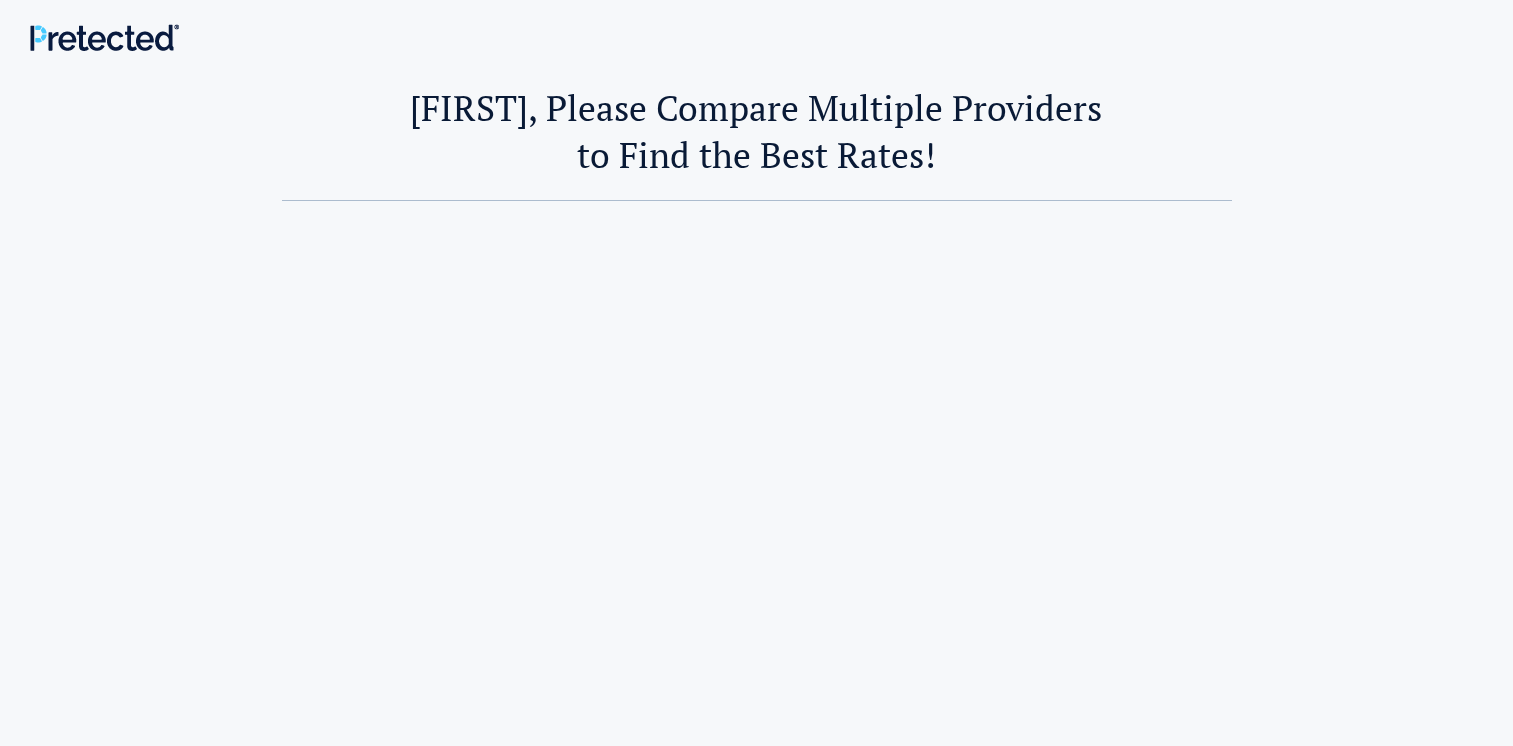 scroll, scrollTop: 0, scrollLeft: 0, axis: both 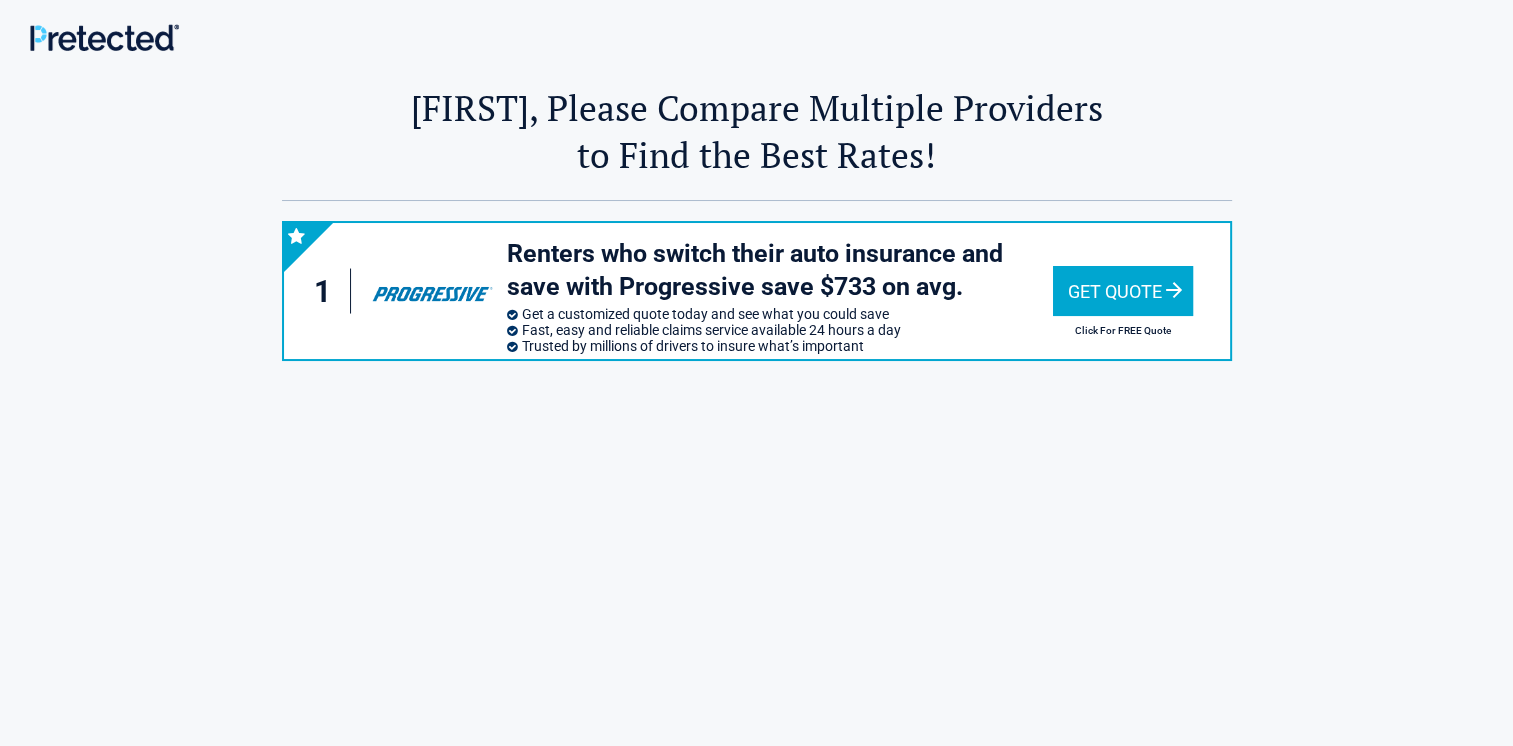 click on "Get Quote" at bounding box center [1123, 291] 